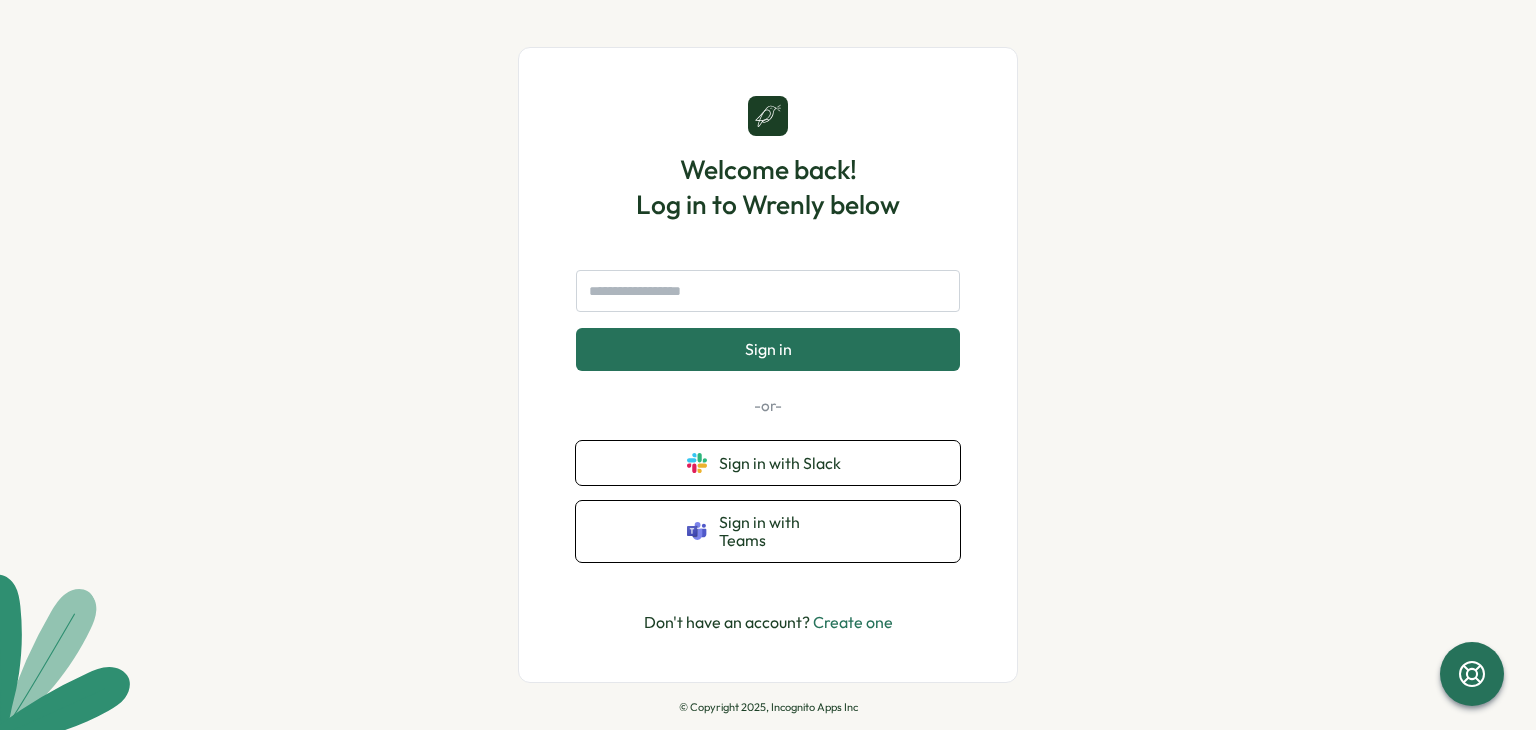 scroll, scrollTop: 0, scrollLeft: 0, axis: both 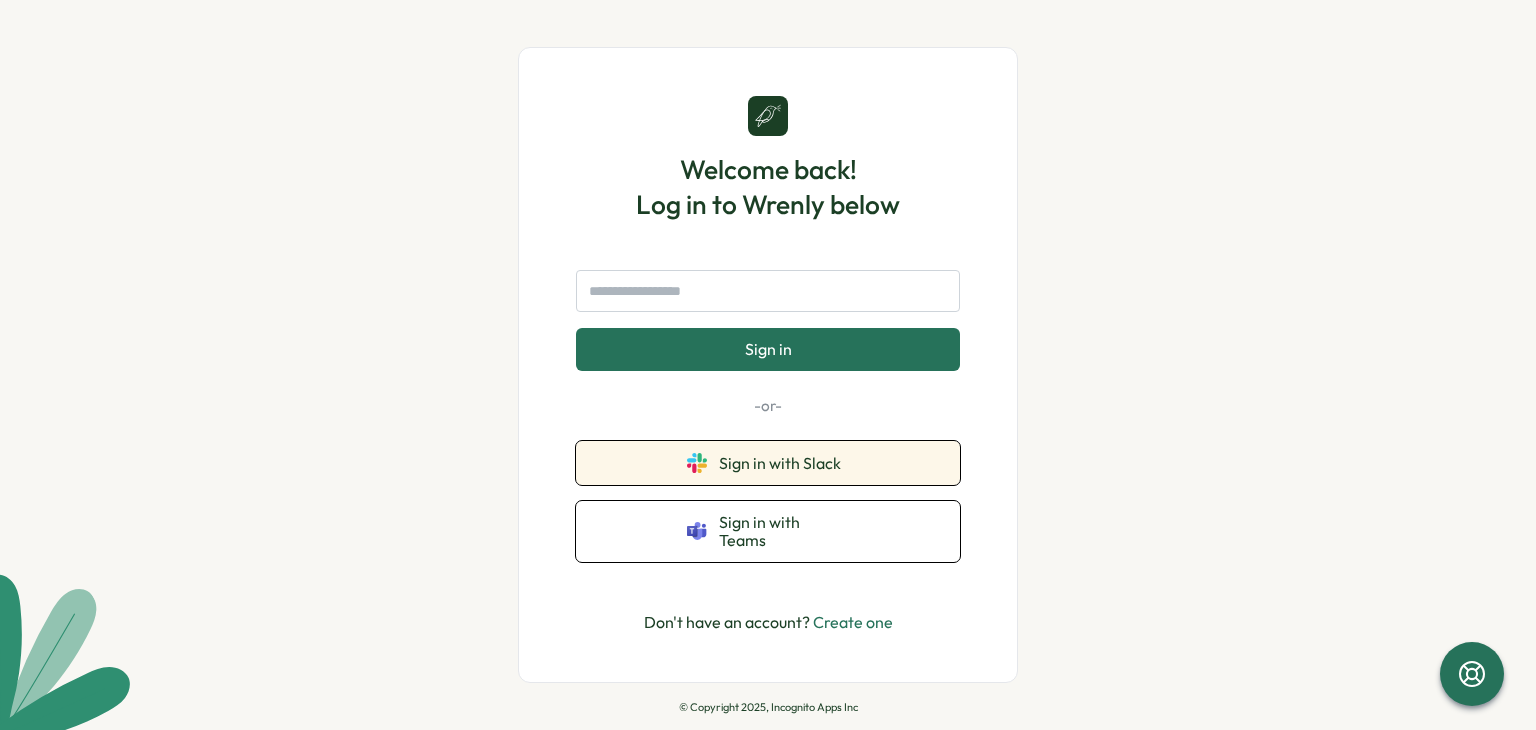 click on "Sign in with Slack" at bounding box center (784, 463) 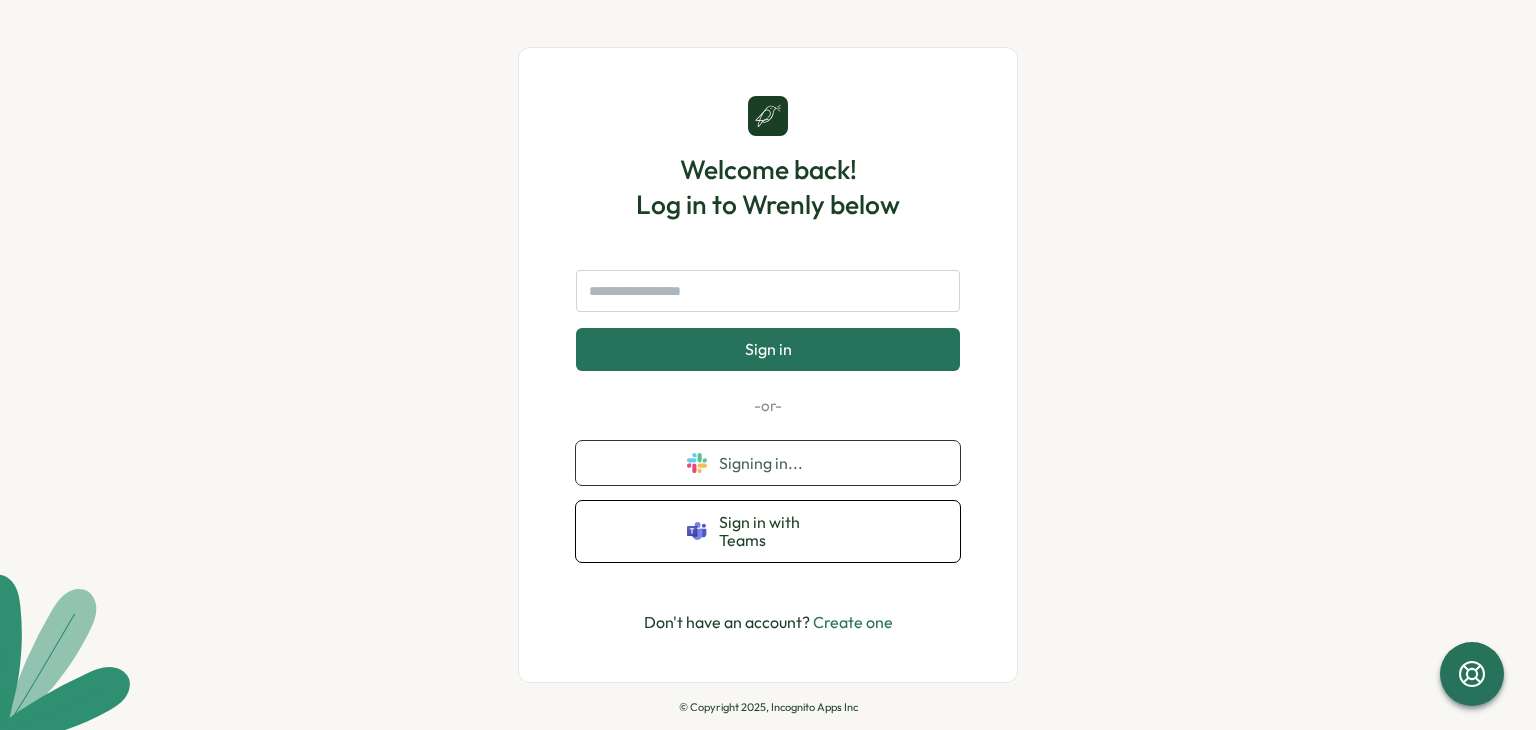 scroll, scrollTop: 0, scrollLeft: 0, axis: both 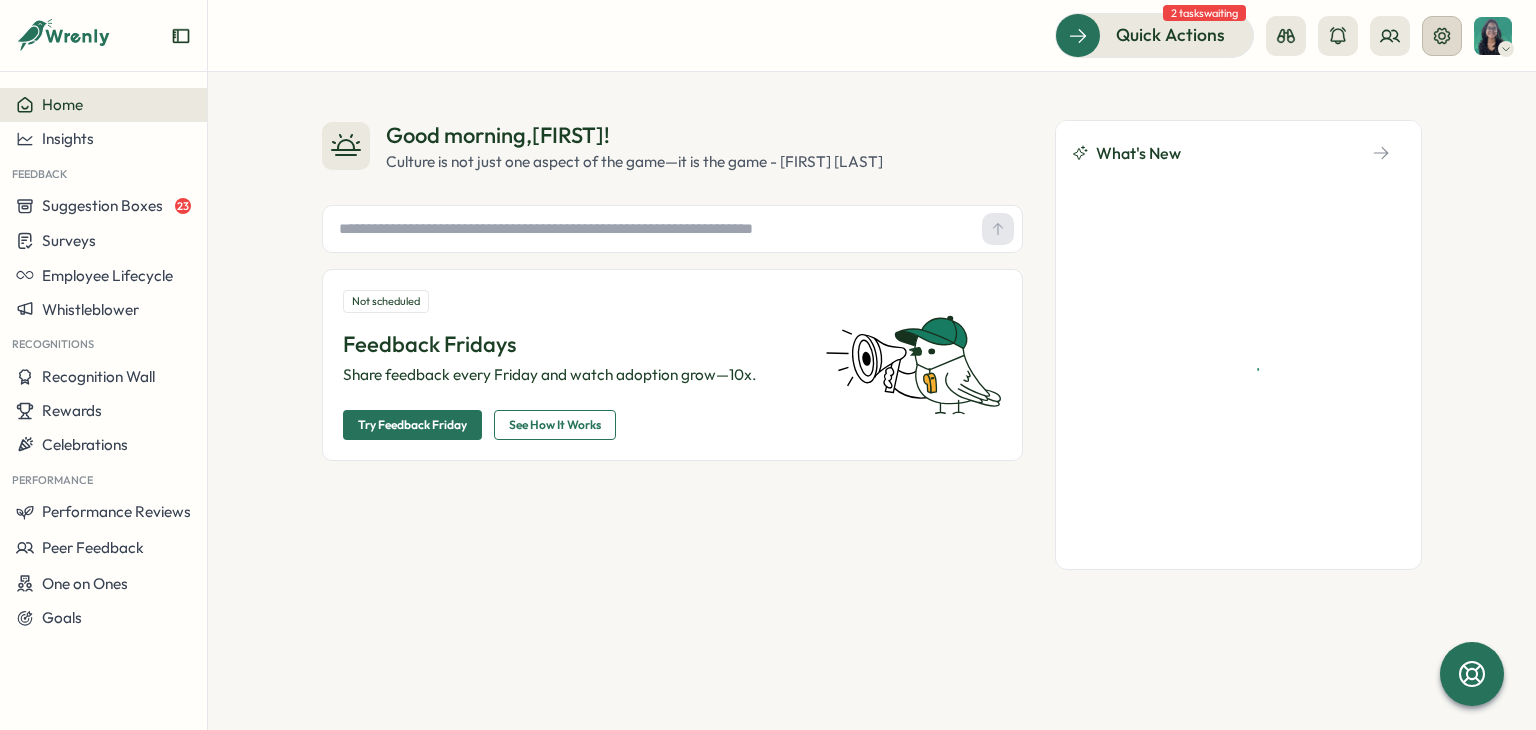 click at bounding box center [1442, 36] 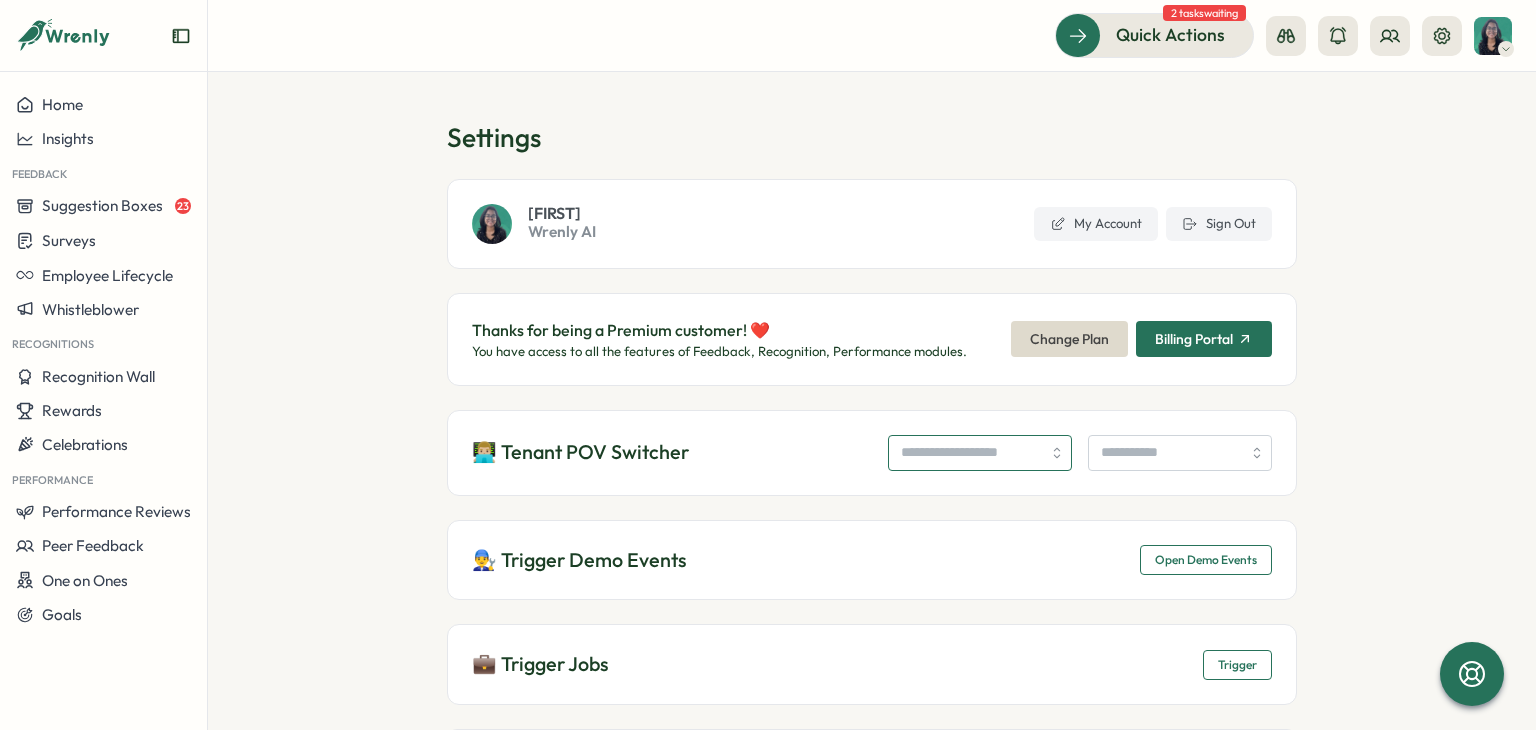 click at bounding box center (980, 453) 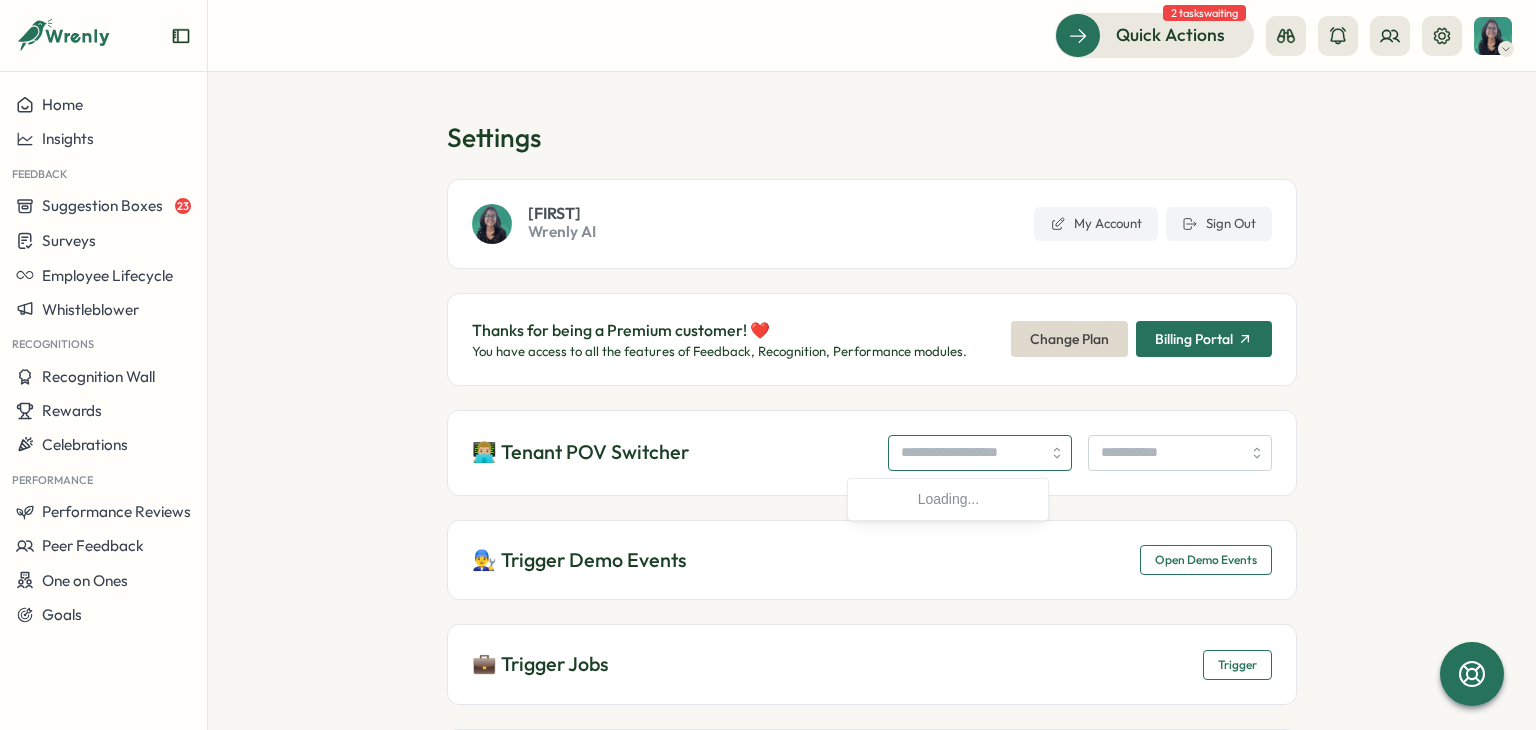 paste on "**********" 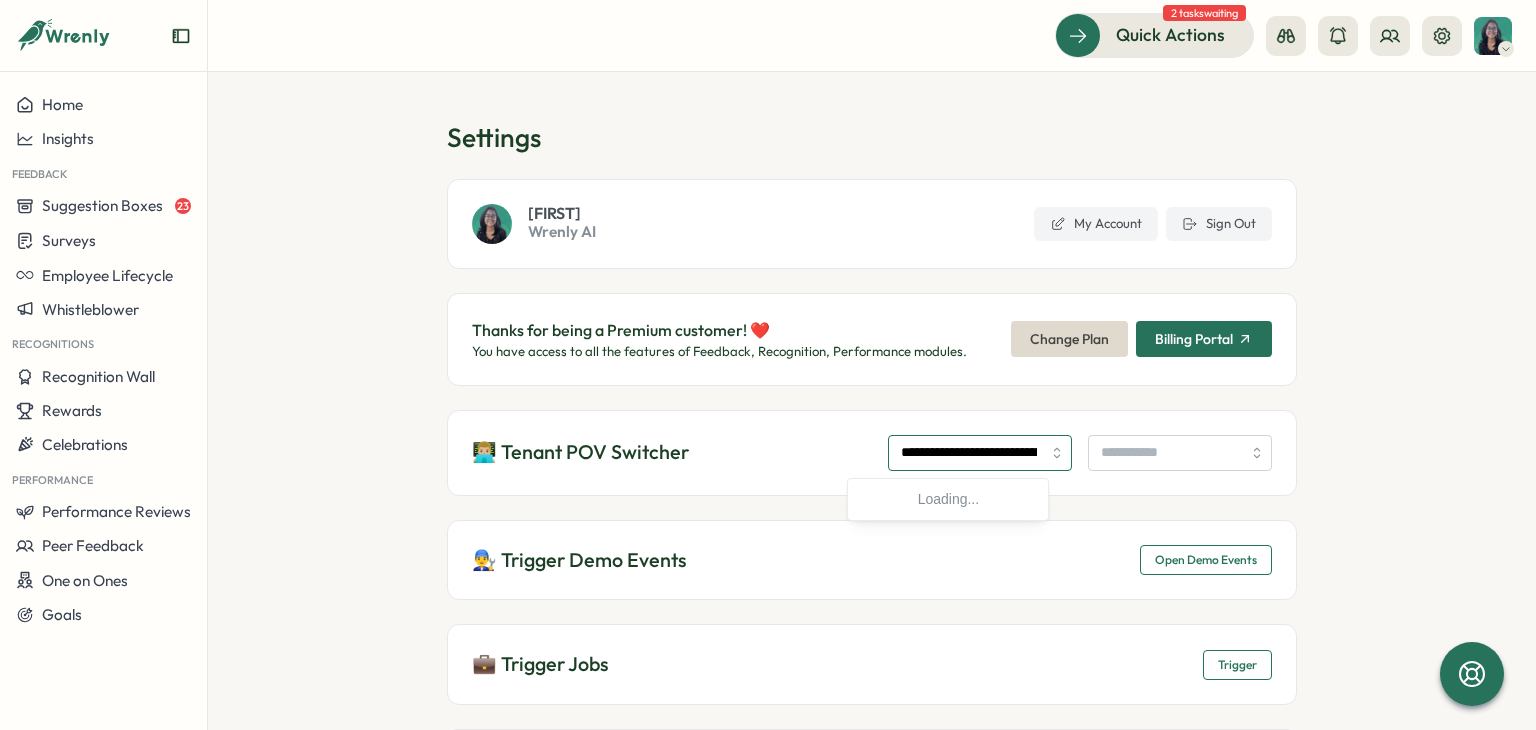 scroll, scrollTop: 0, scrollLeft: 104, axis: horizontal 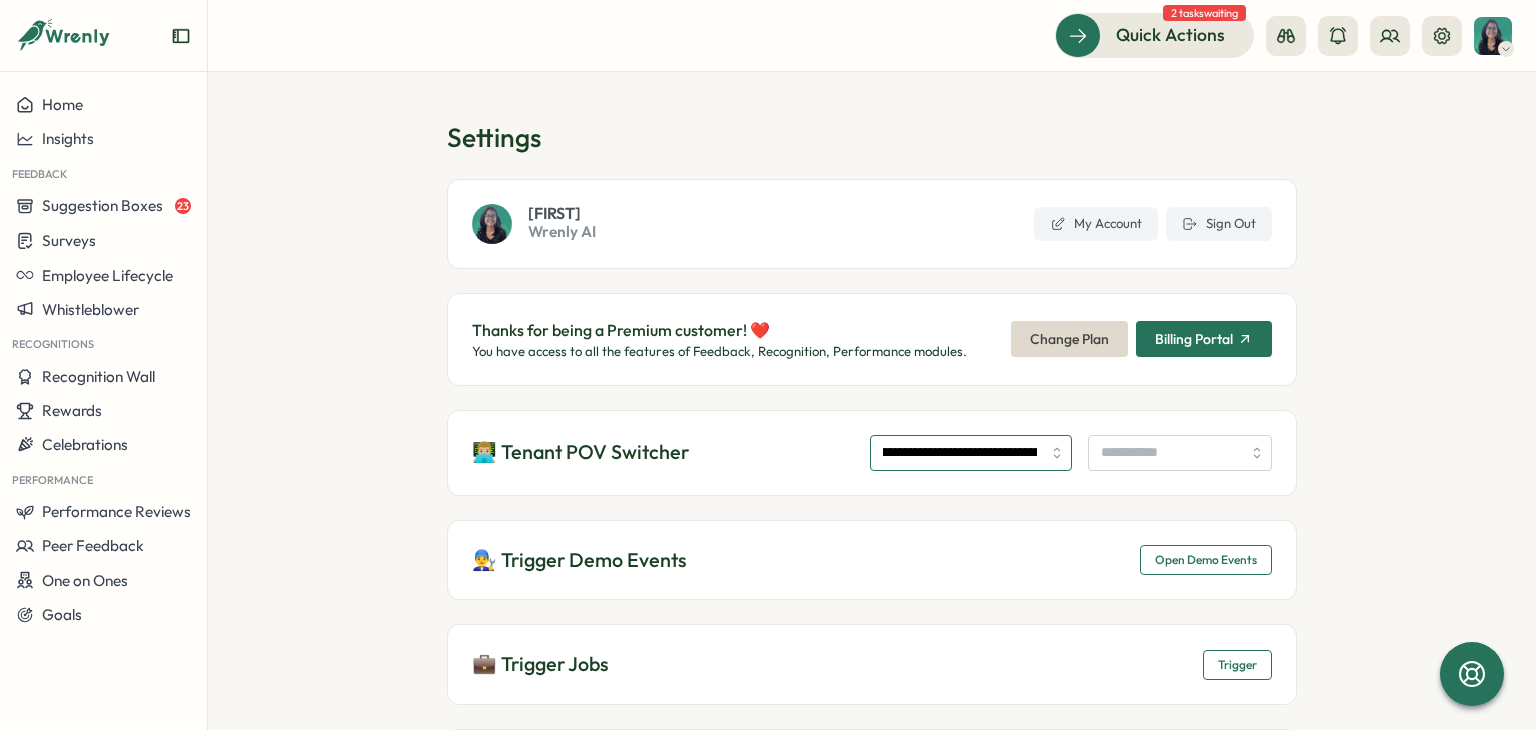 type on "**********" 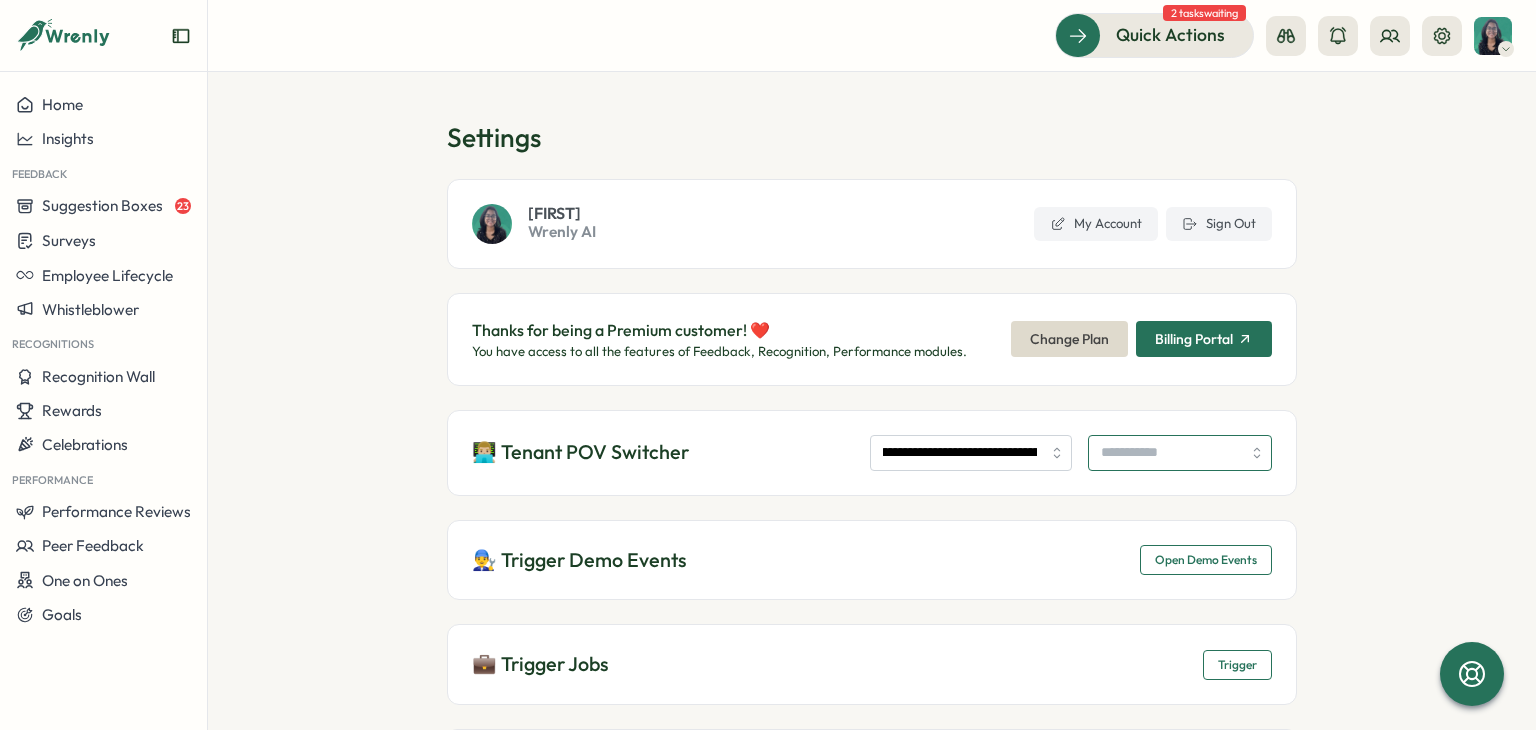 scroll, scrollTop: 0, scrollLeft: 0, axis: both 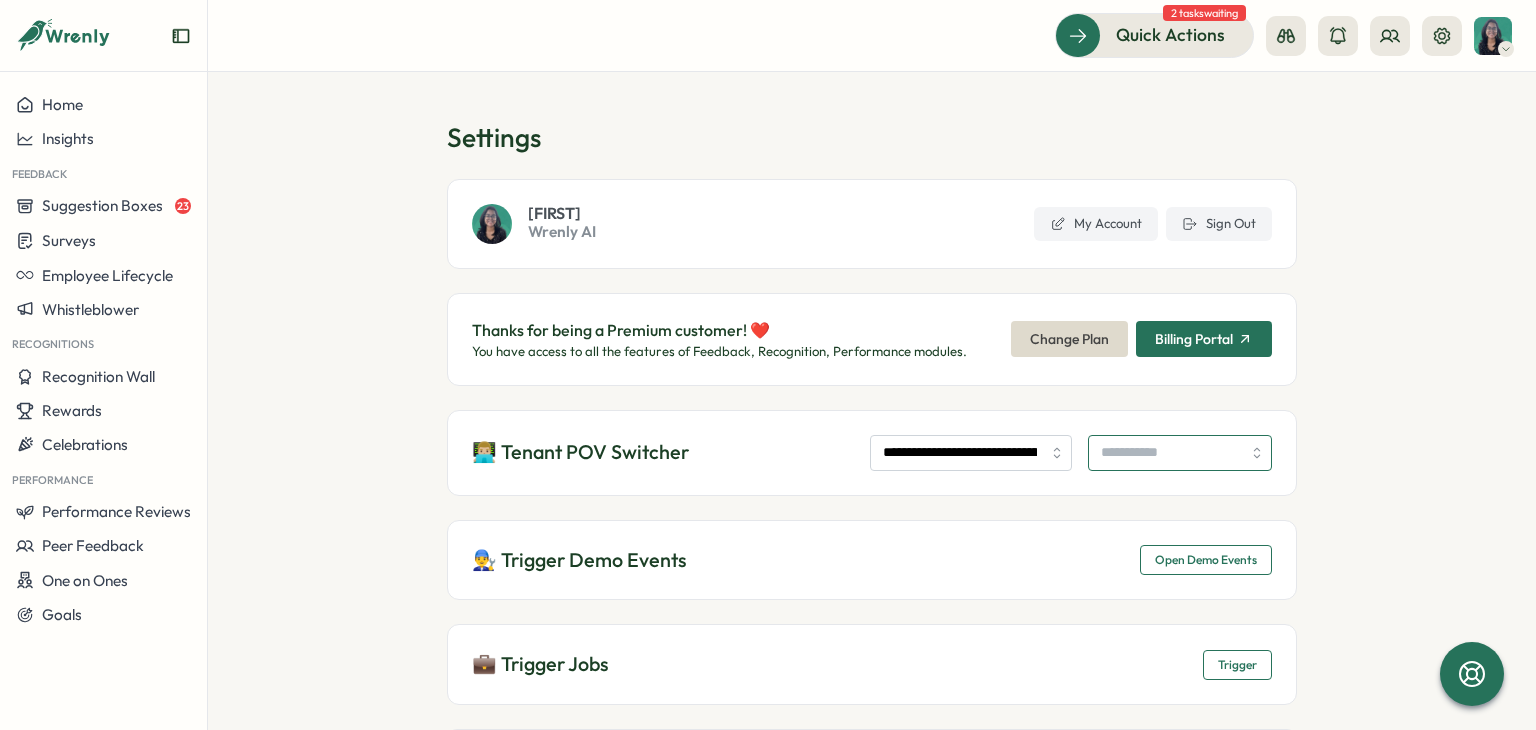 click at bounding box center [1180, 453] 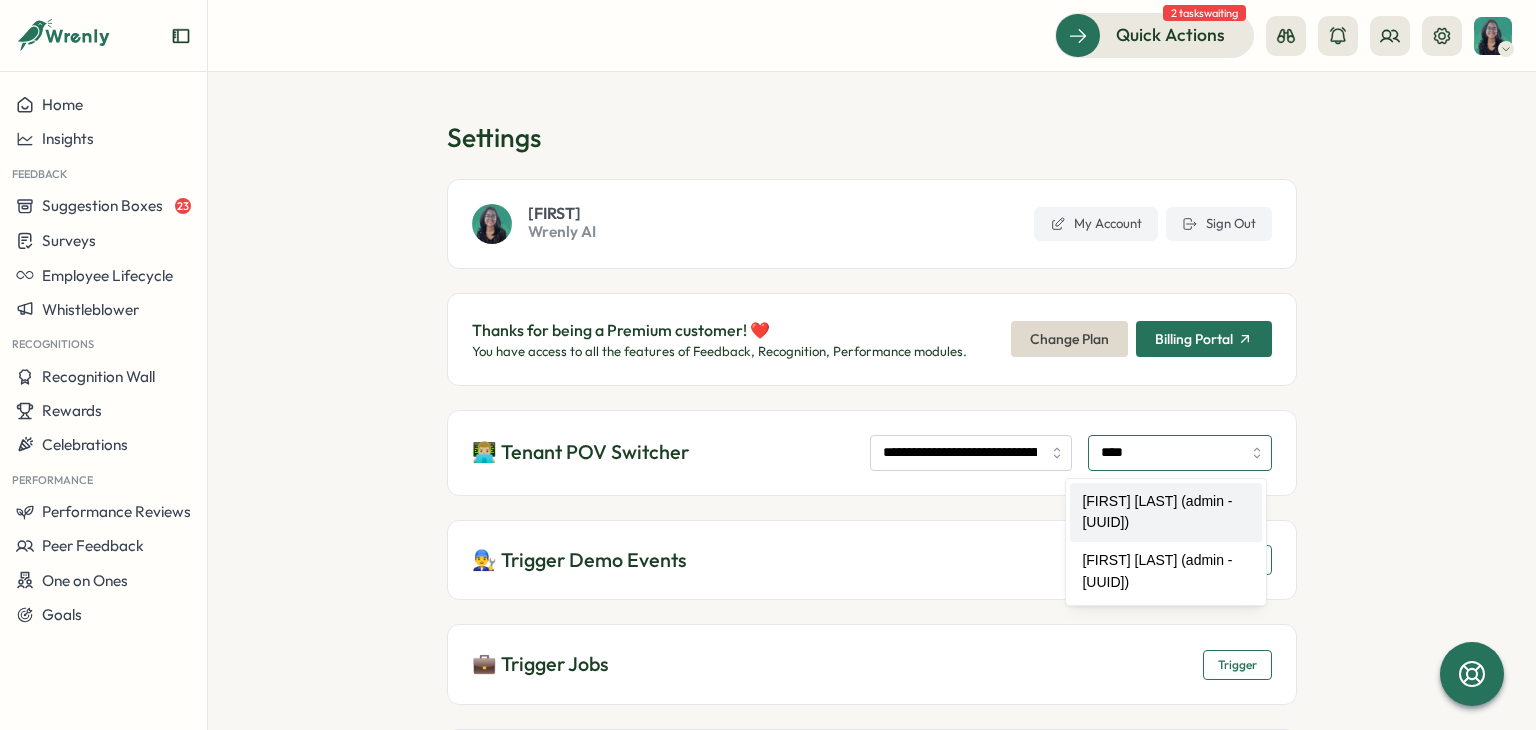 type on "**********" 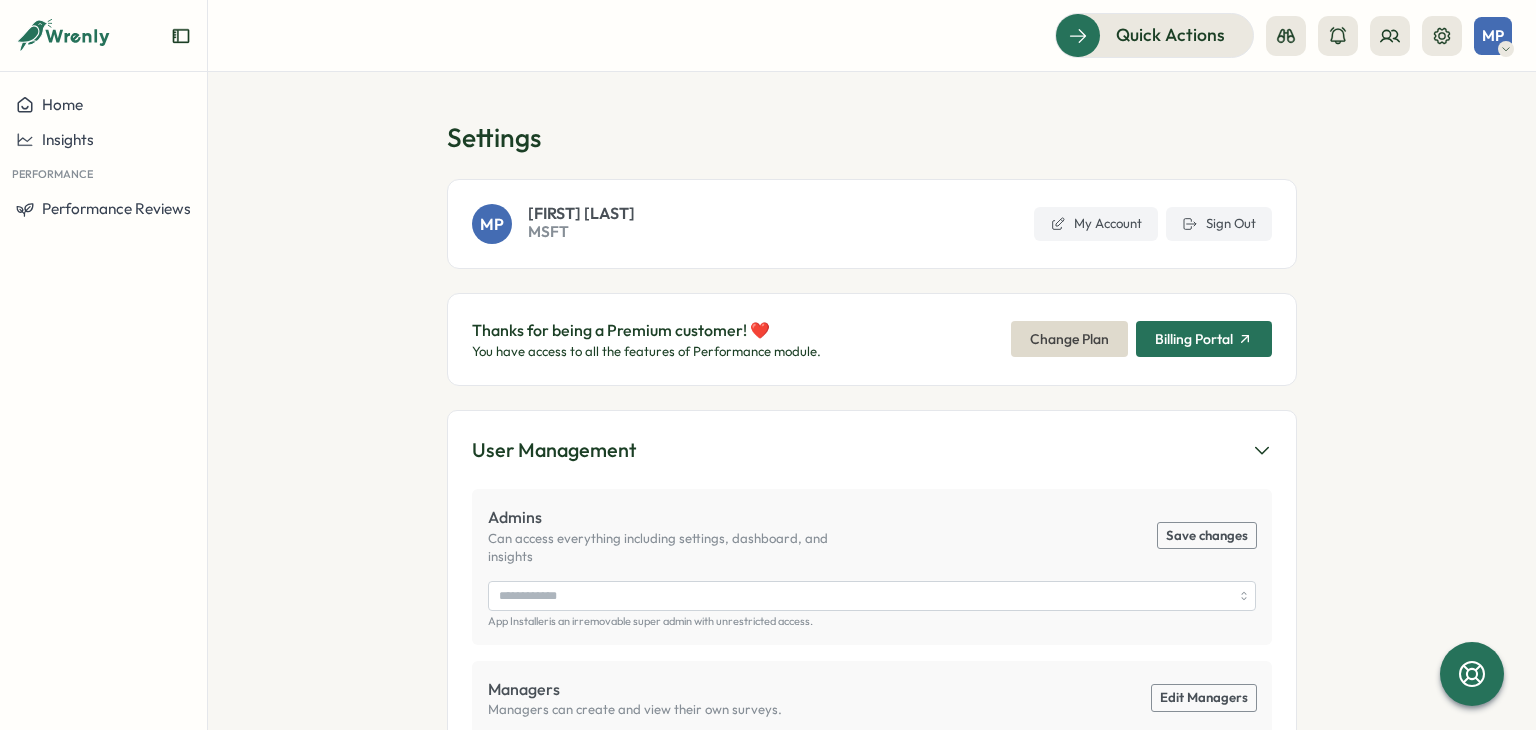 scroll, scrollTop: 0, scrollLeft: 0, axis: both 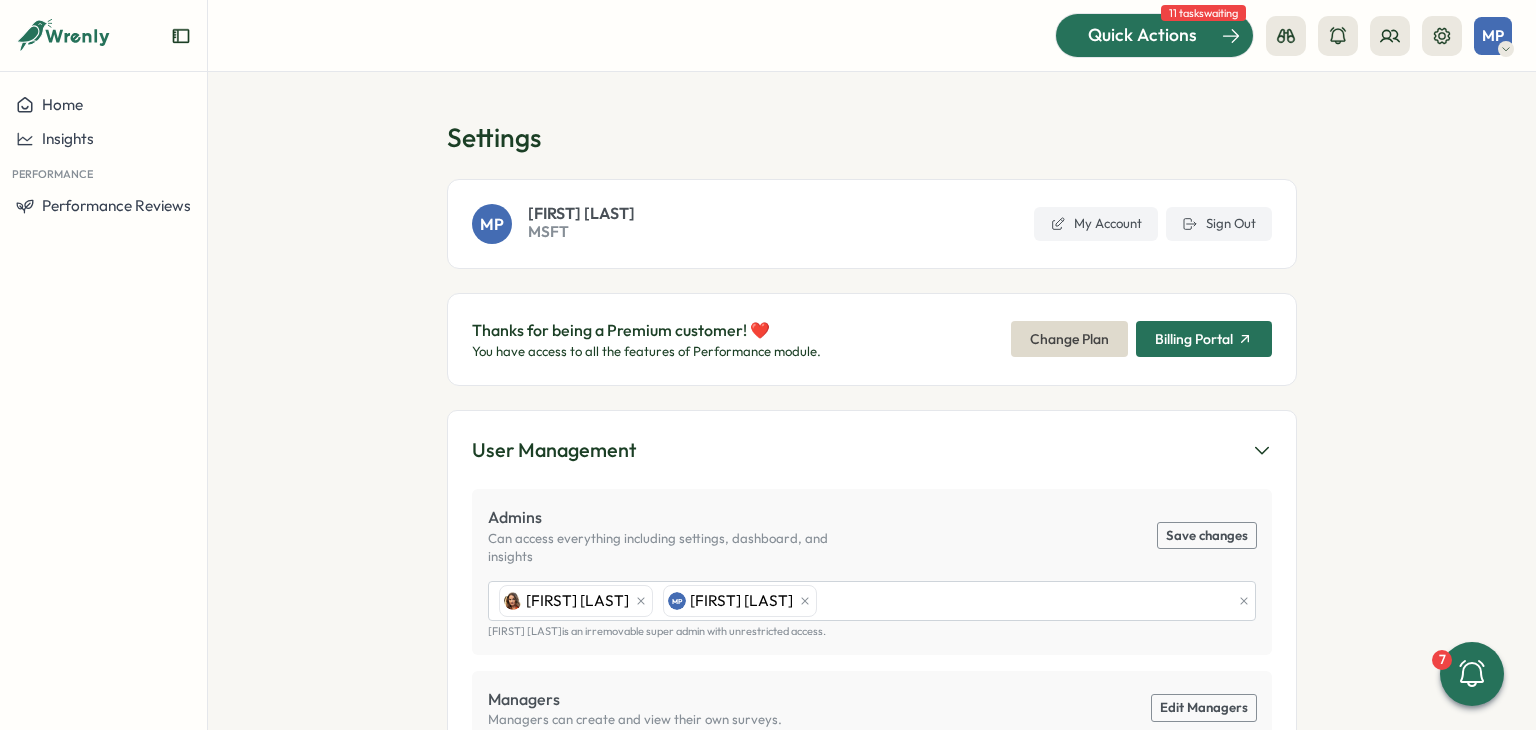 click on "Quick Actions" at bounding box center (1142, 35) 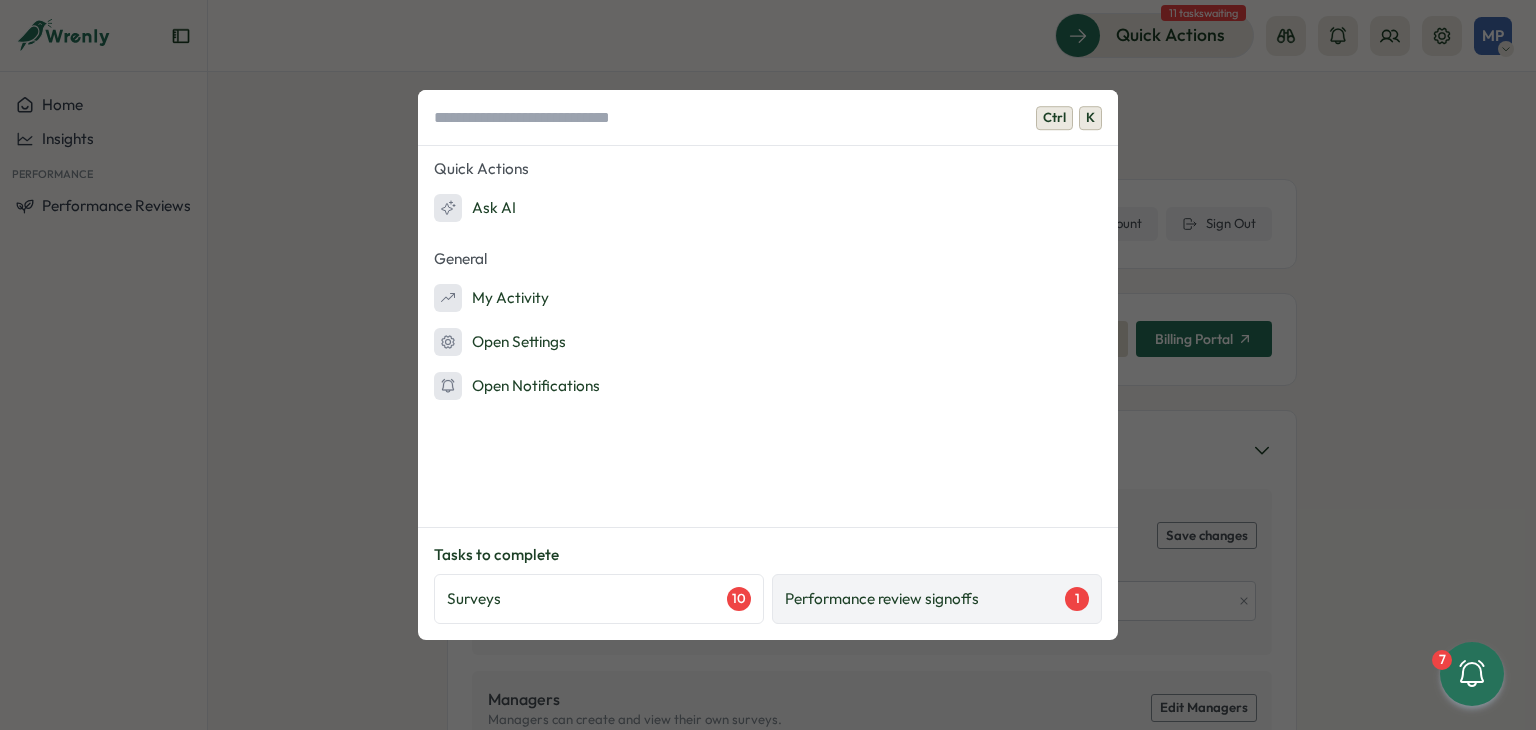 click on "Performance review signoffs" at bounding box center (882, 599) 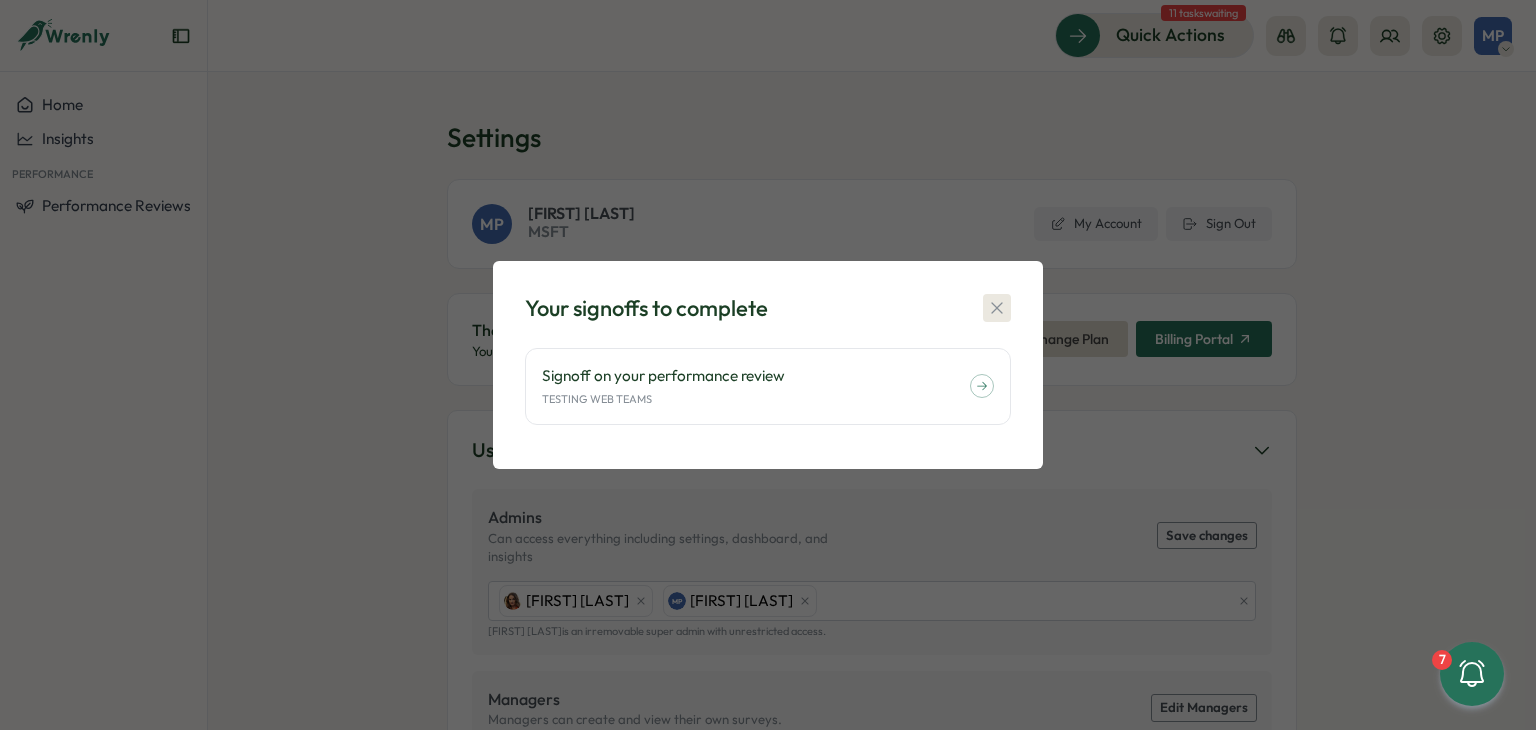 click at bounding box center (997, 308) 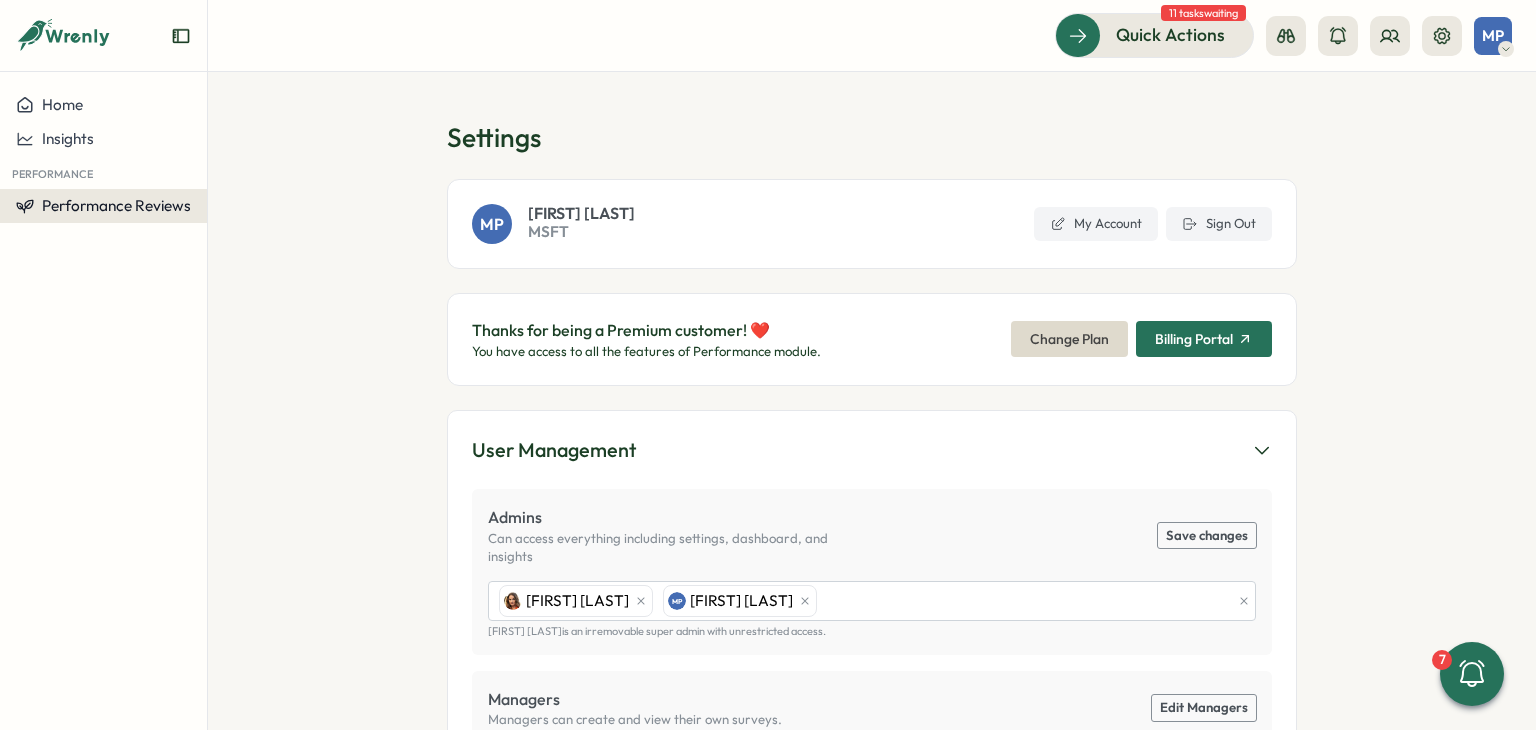 click on "Performance Reviews" at bounding box center [116, 205] 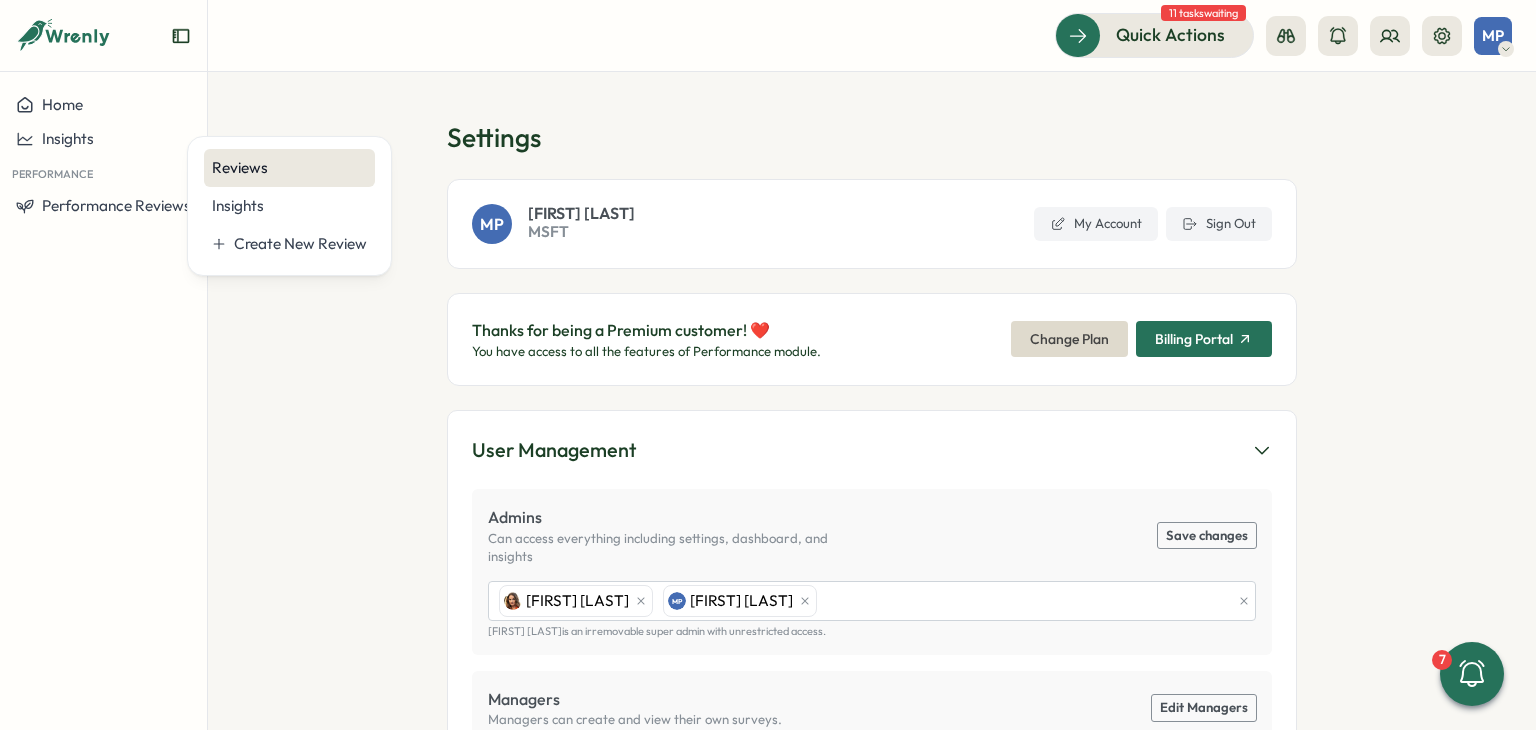 click on "Reviews" at bounding box center [289, 168] 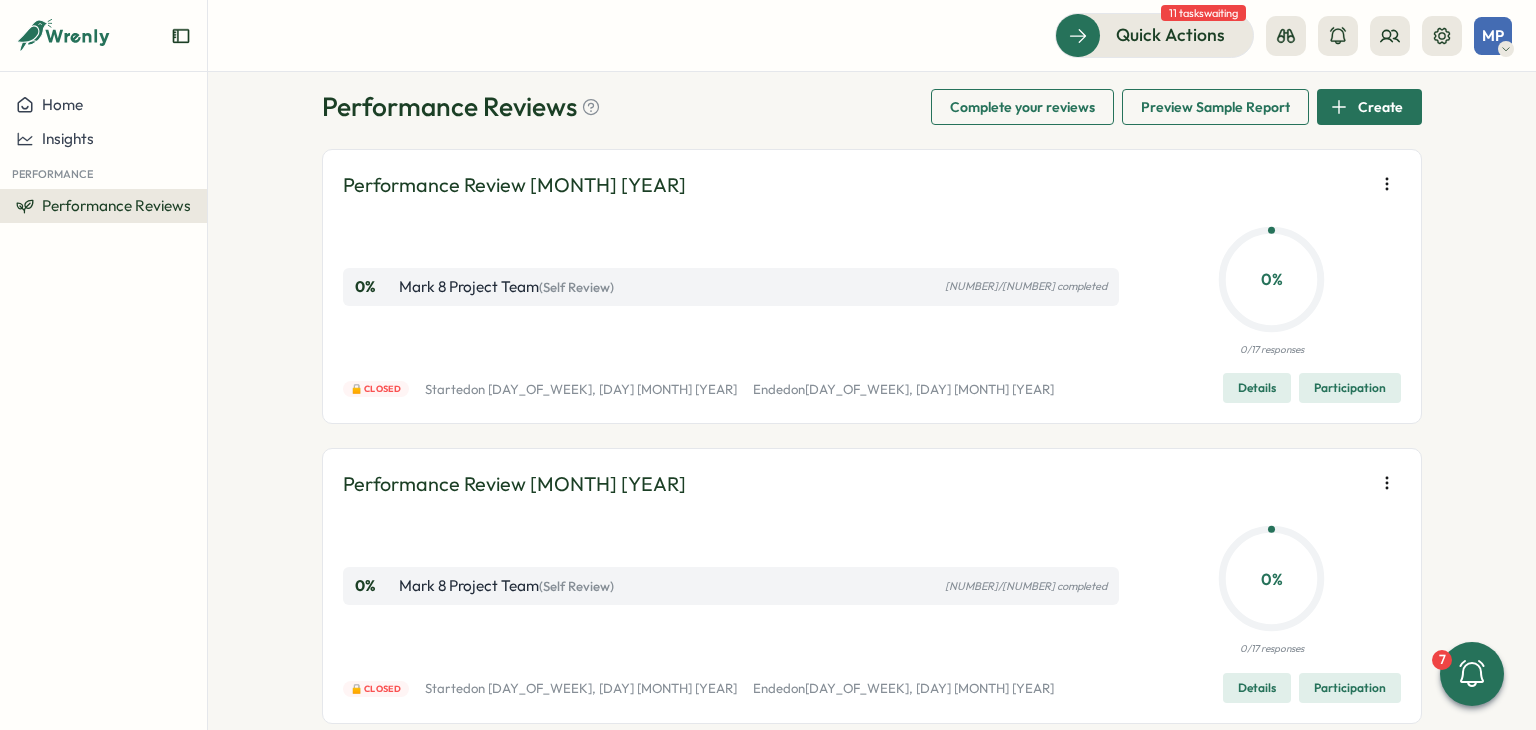 scroll, scrollTop: 0, scrollLeft: 0, axis: both 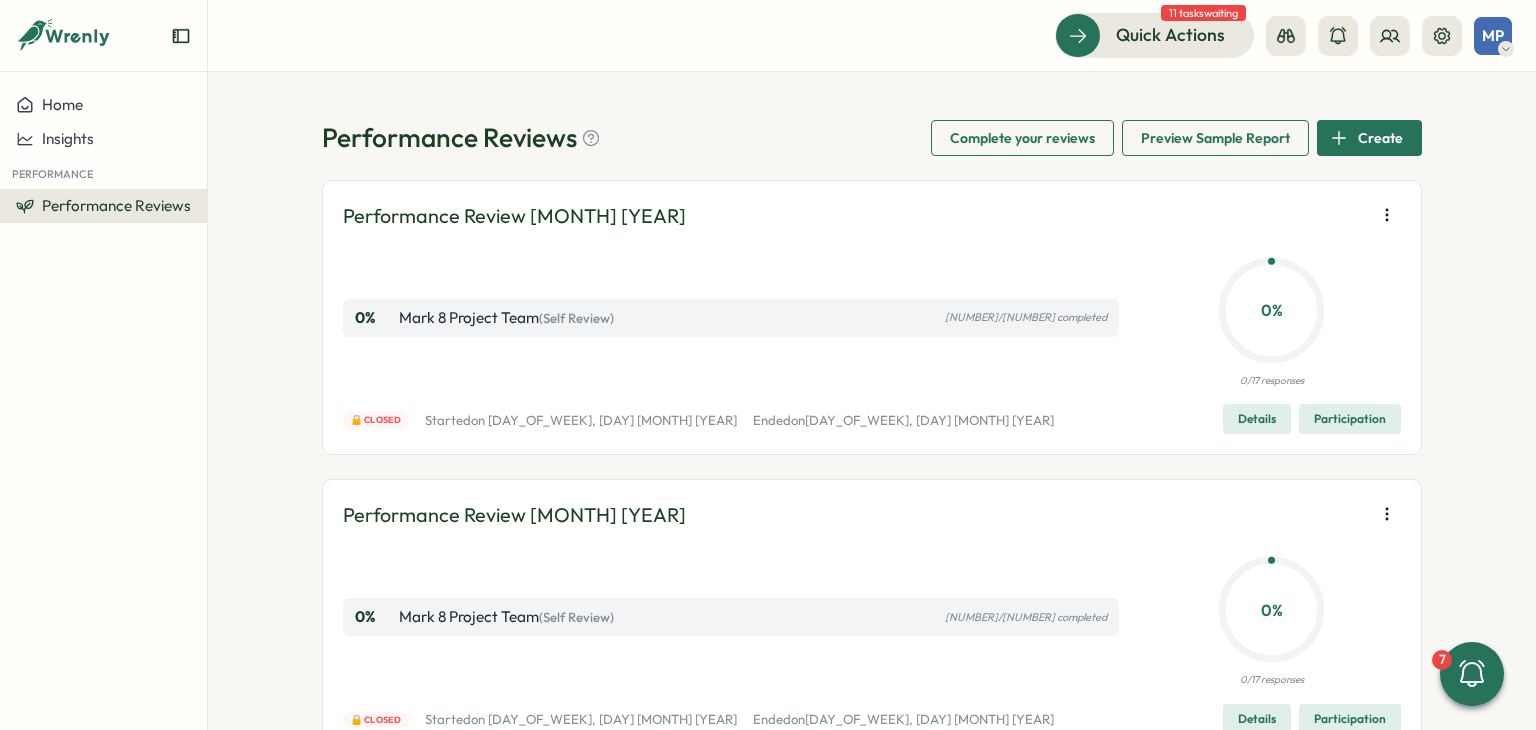 click on "Details" at bounding box center [1257, 419] 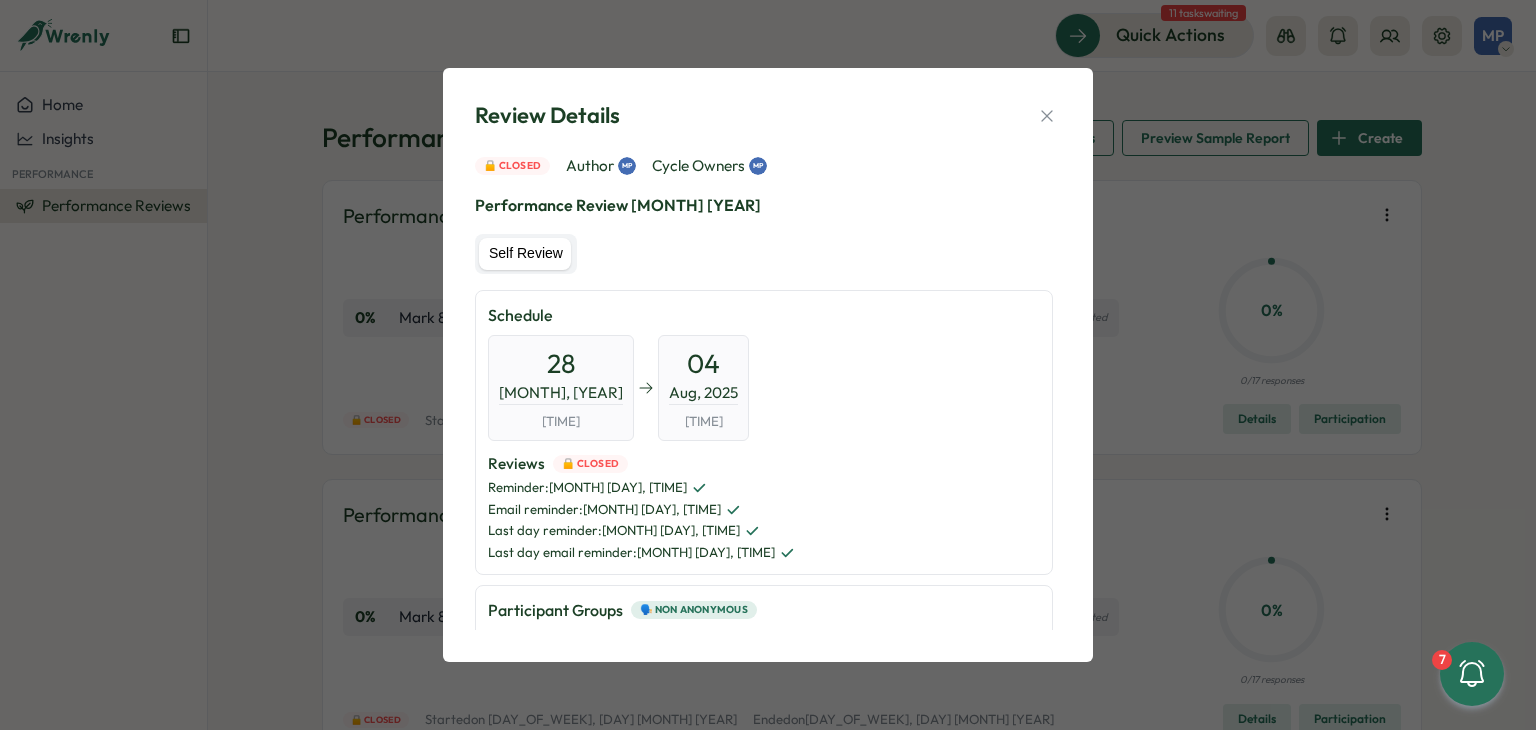 click 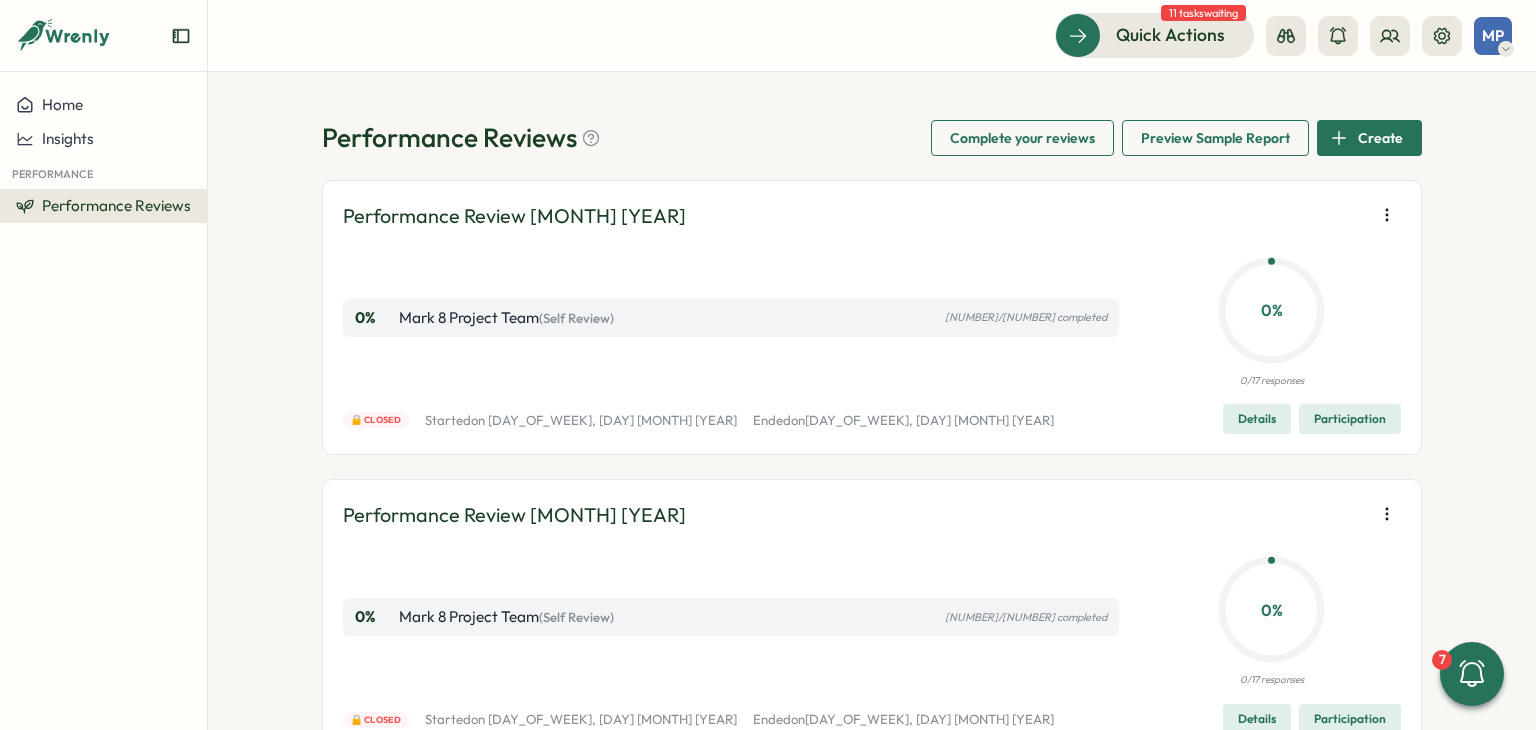 scroll, scrollTop: 200, scrollLeft: 0, axis: vertical 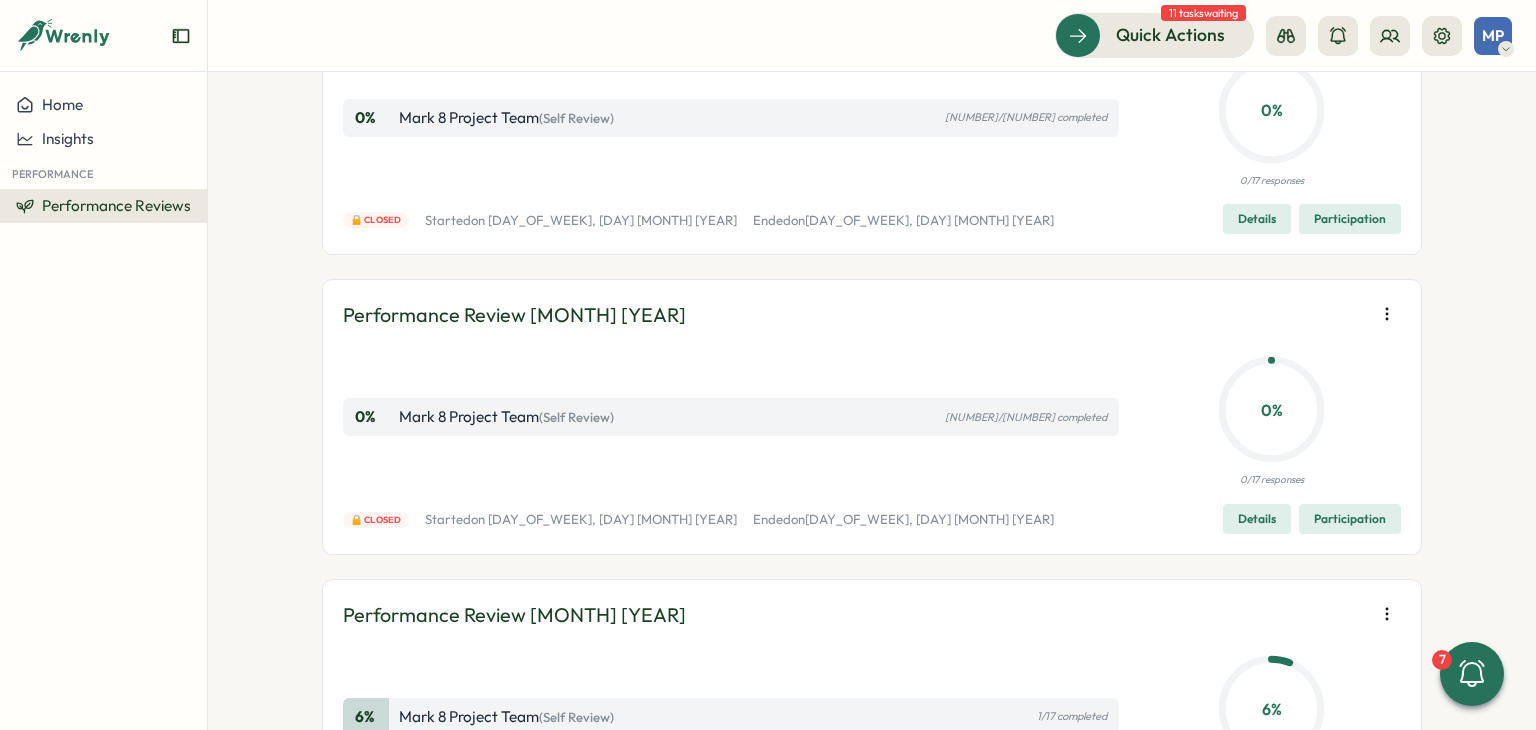 click on "Details" at bounding box center (1257, 519) 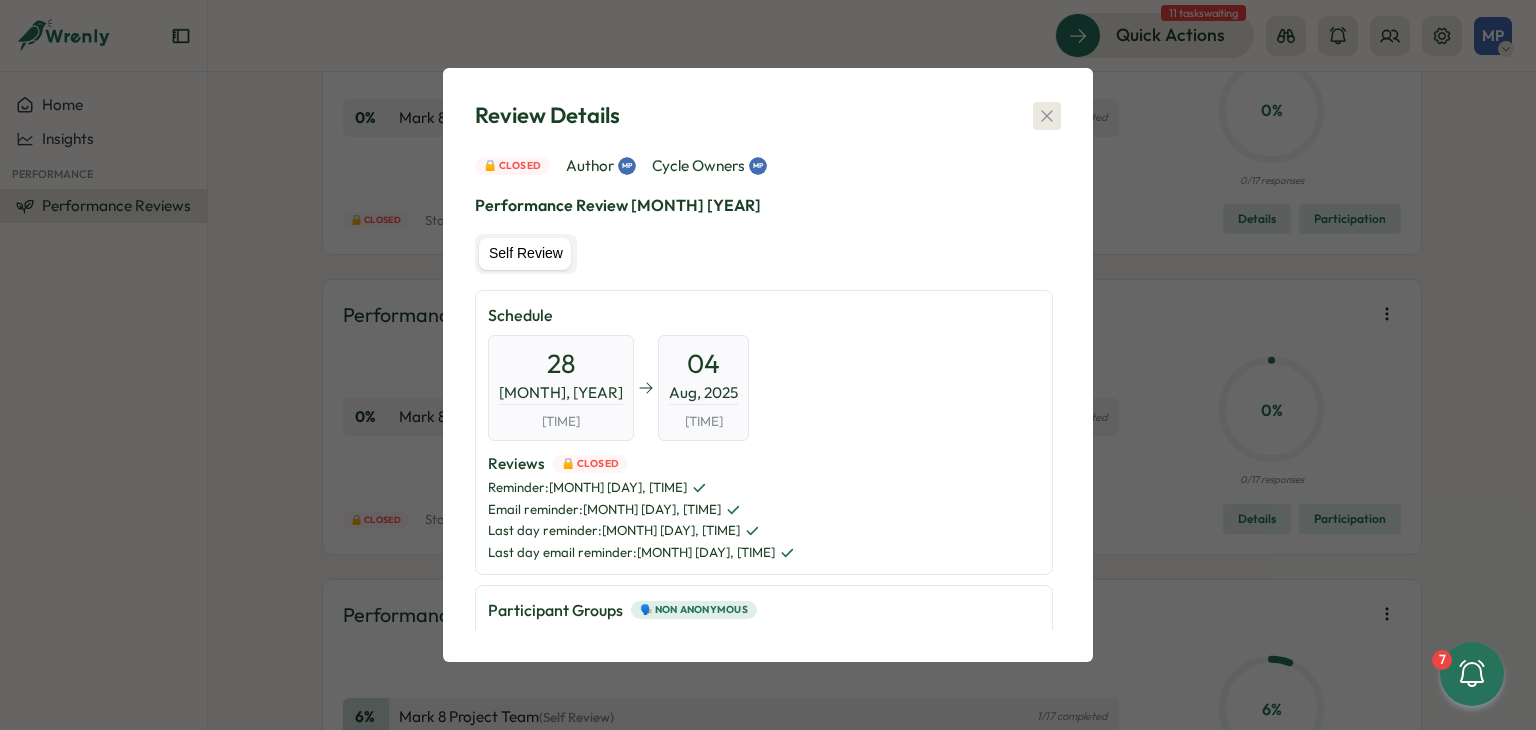 click at bounding box center (1047, 116) 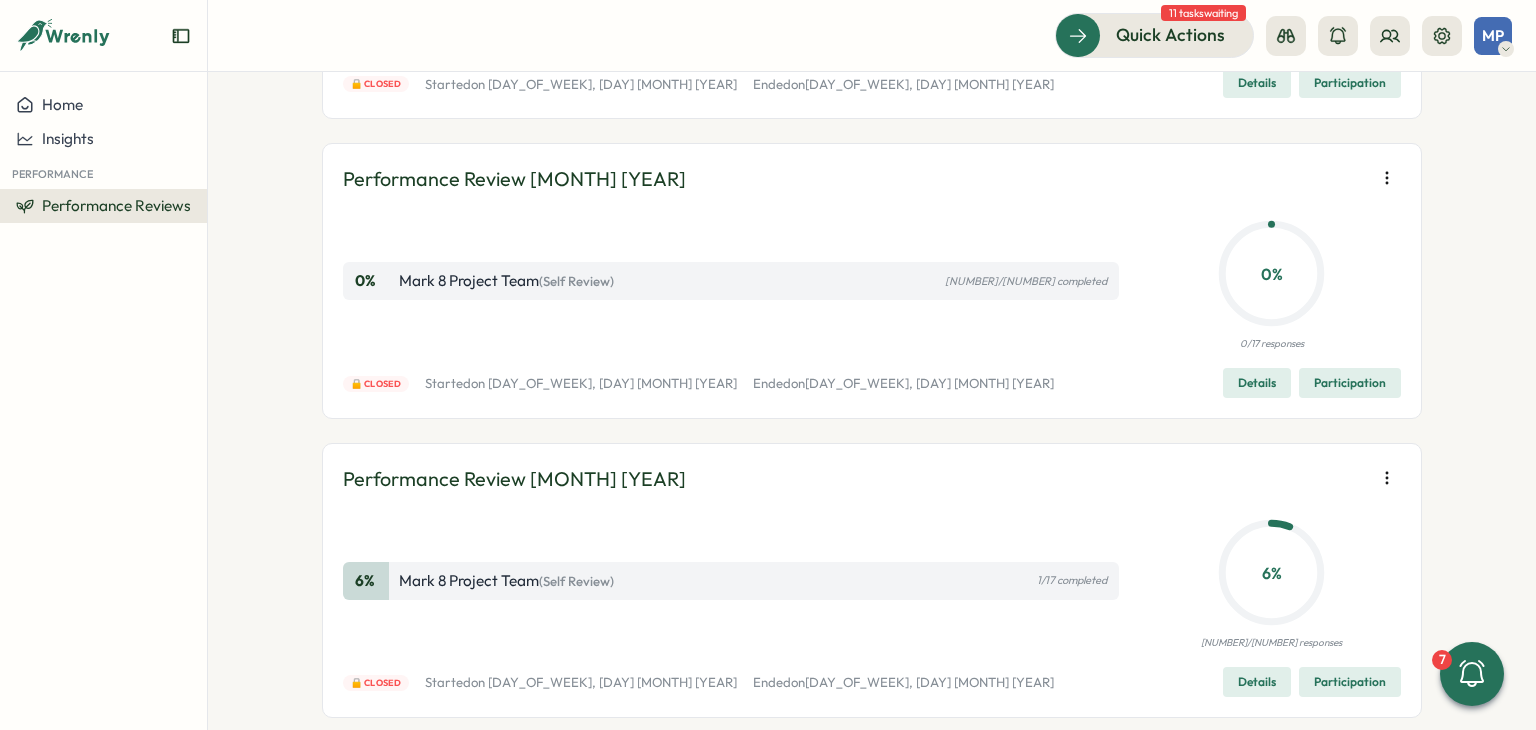 scroll, scrollTop: 500, scrollLeft: 0, axis: vertical 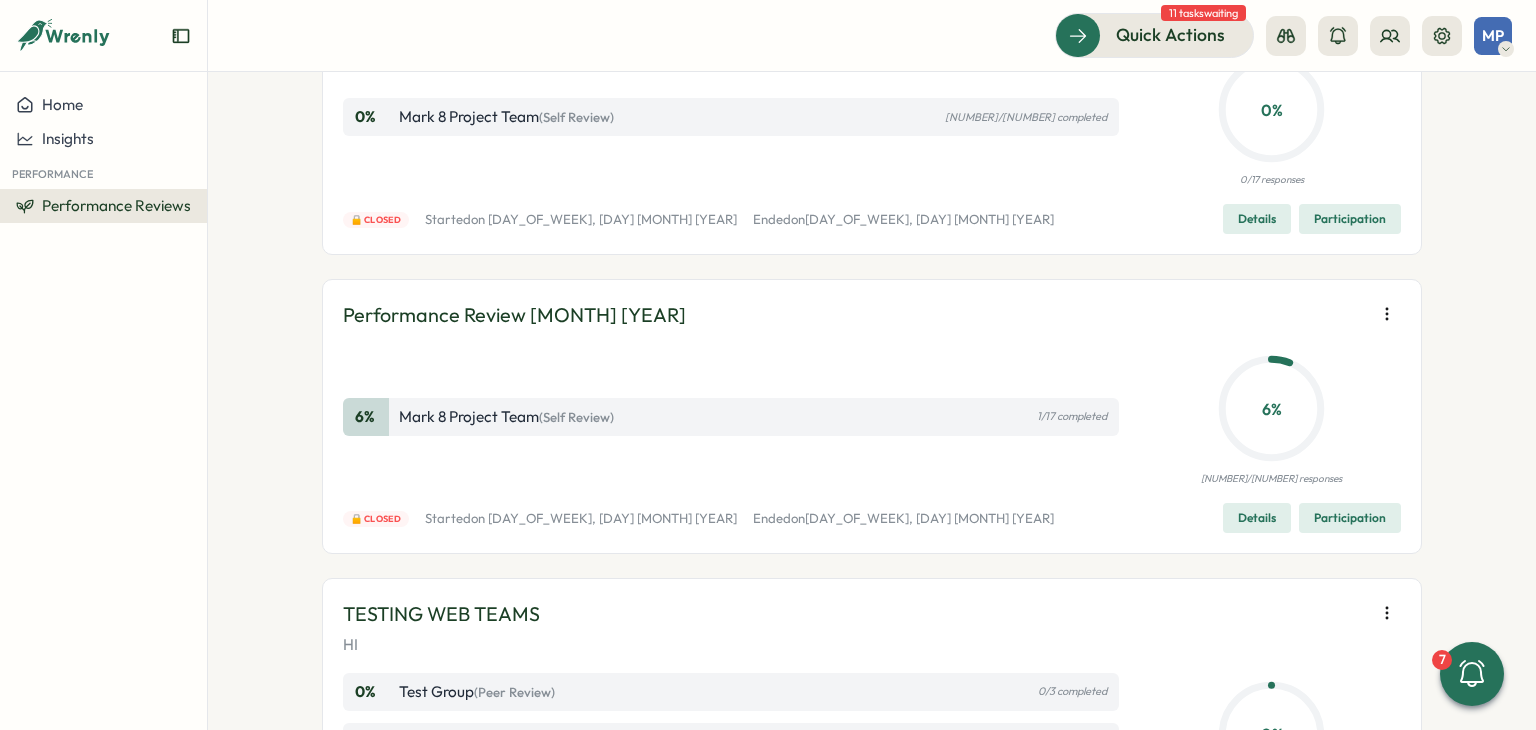 click on "Details" at bounding box center (1257, 518) 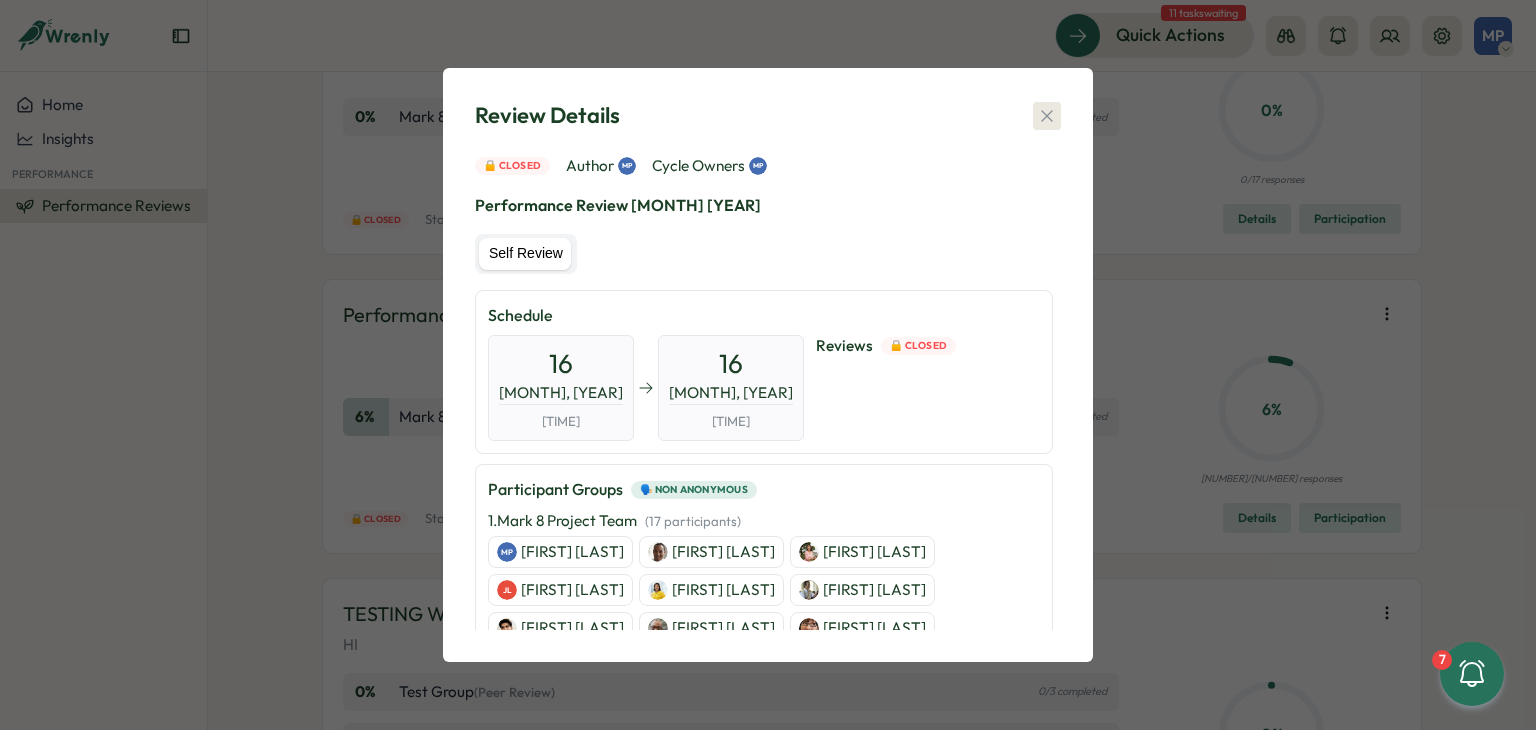 click 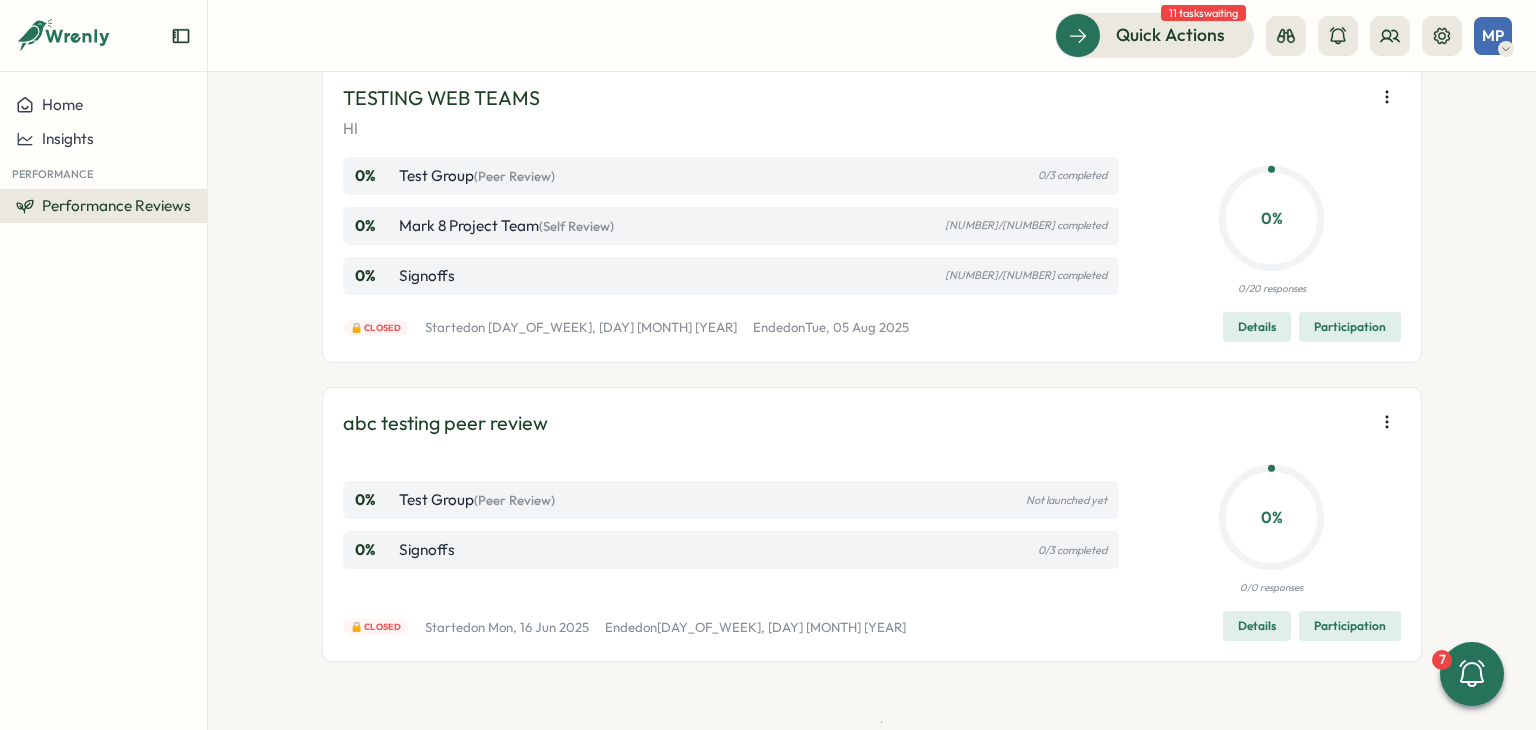 scroll, scrollTop: 1019, scrollLeft: 0, axis: vertical 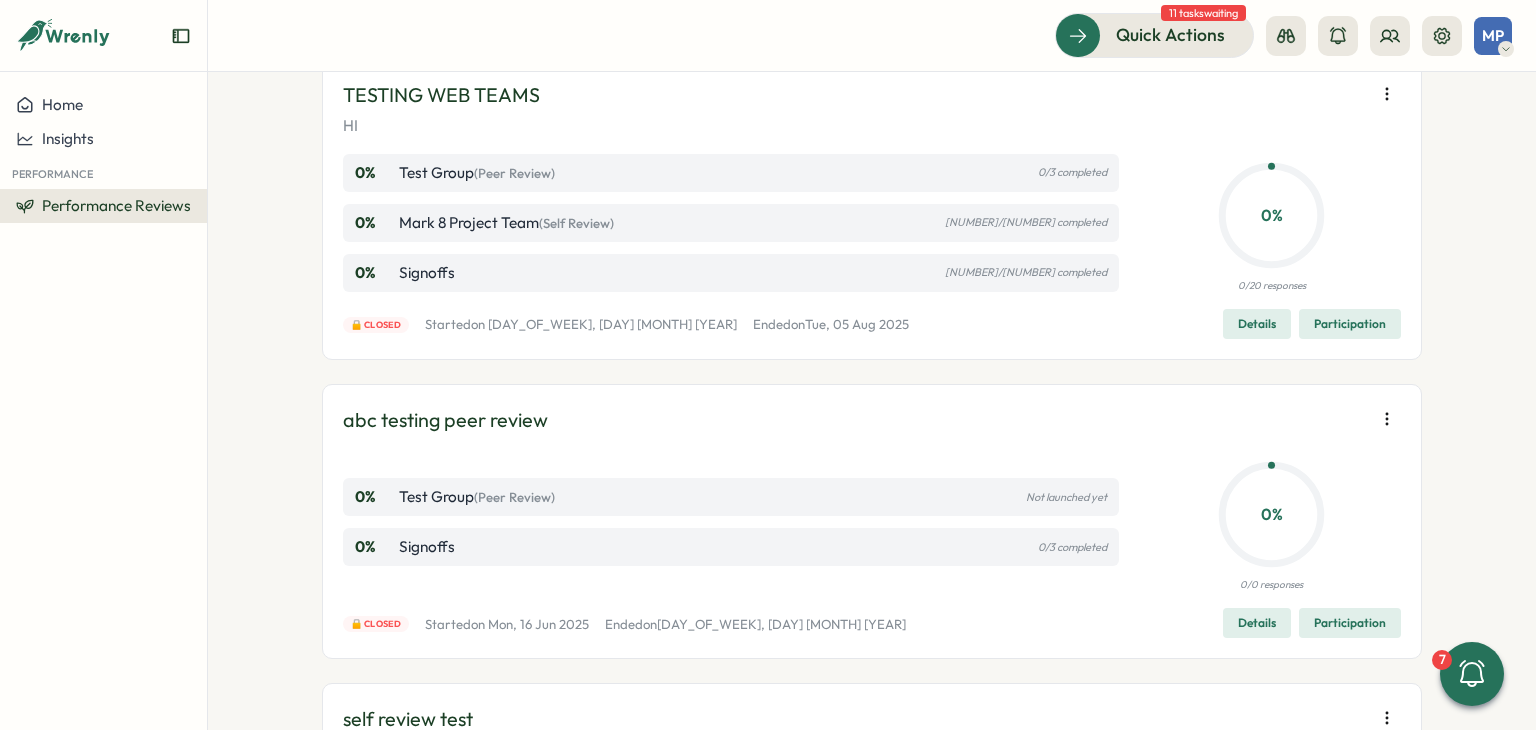 click on "Details" at bounding box center [1257, 324] 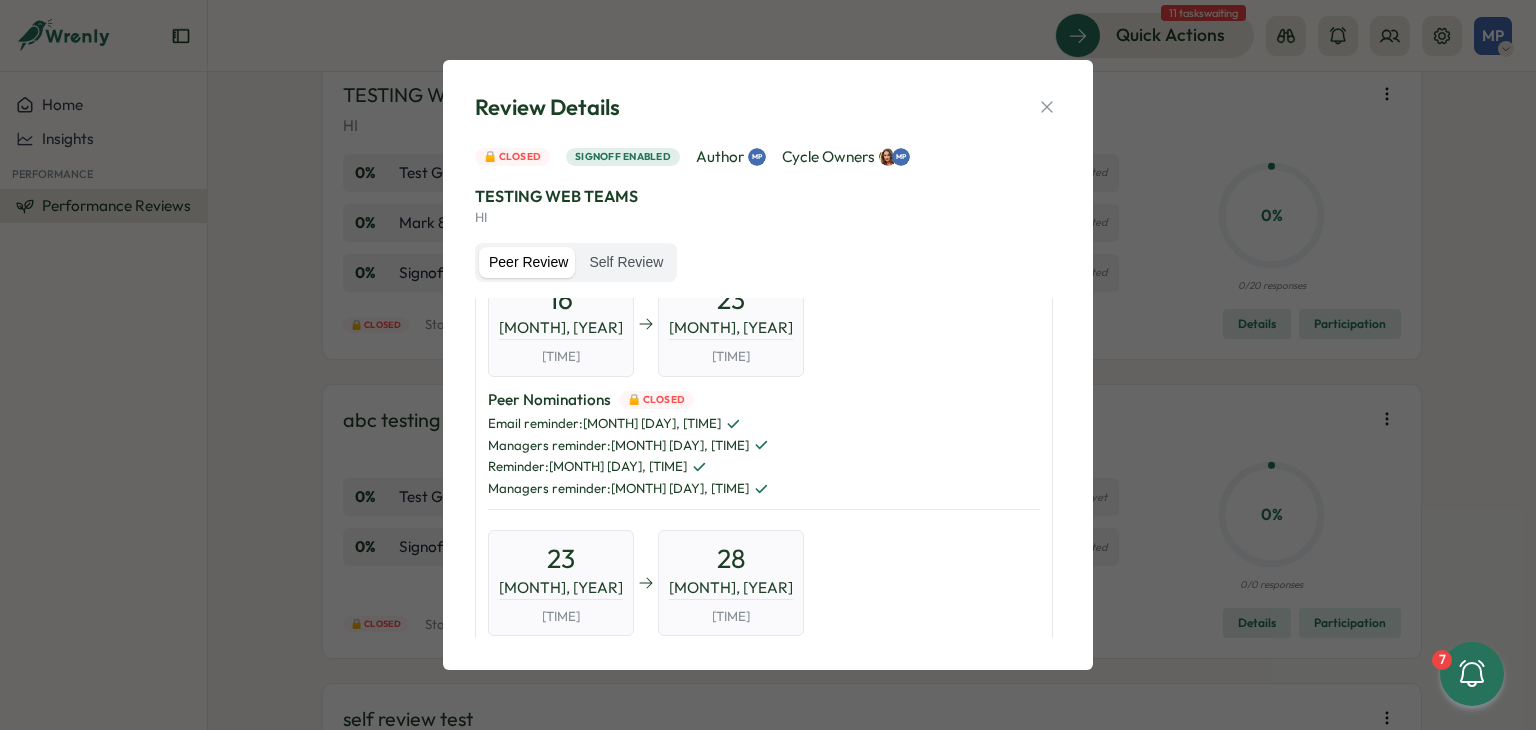 scroll, scrollTop: 300, scrollLeft: 0, axis: vertical 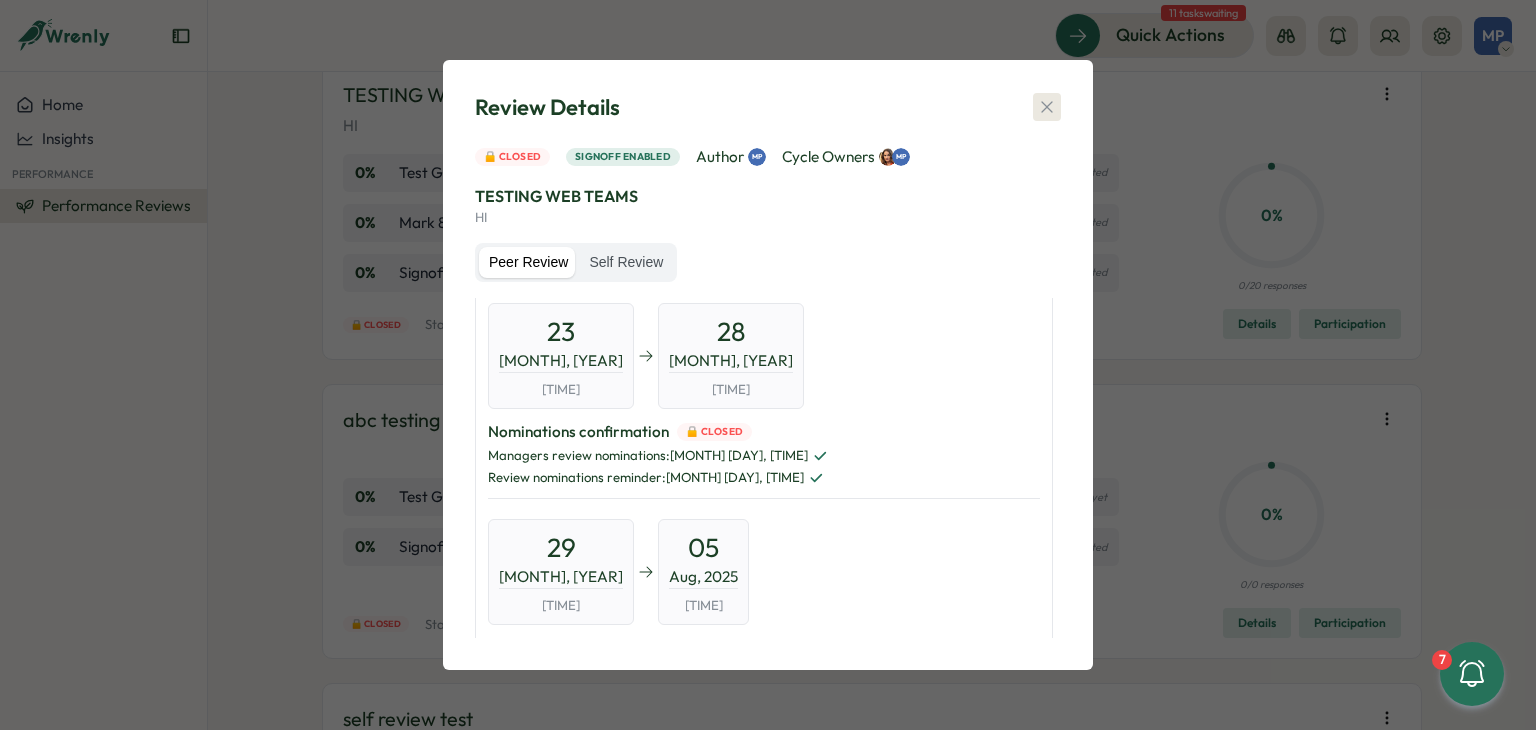 click 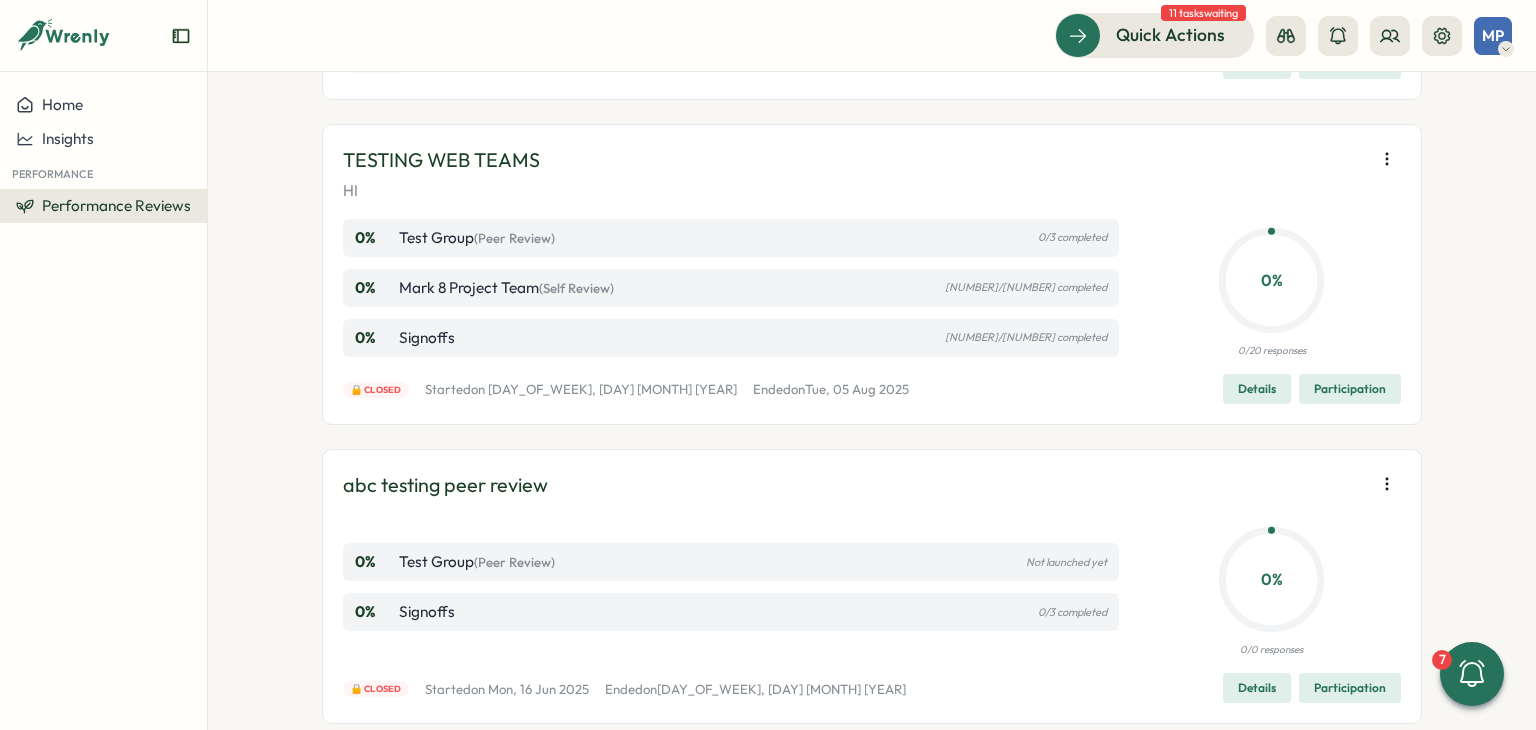 scroll, scrollTop: 919, scrollLeft: 0, axis: vertical 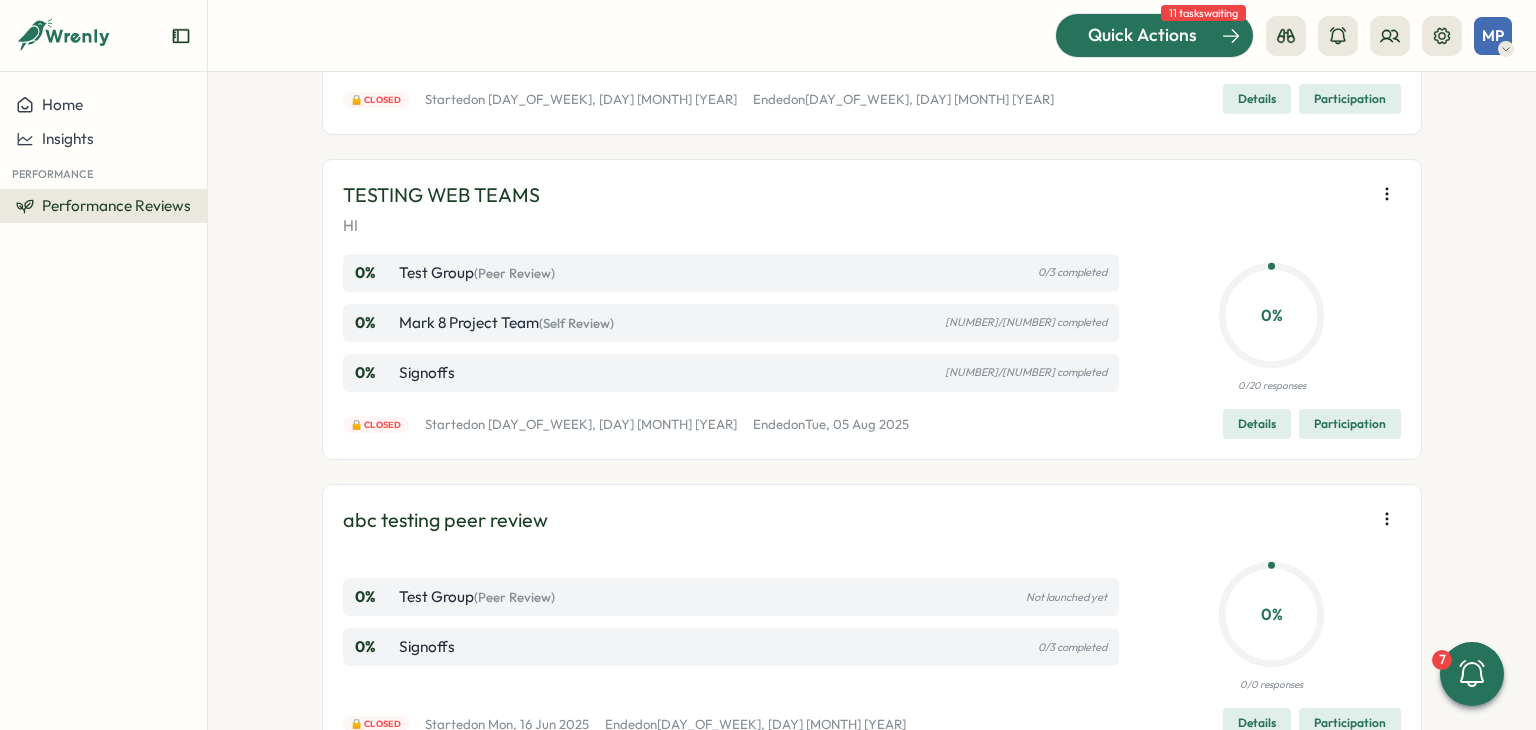 click at bounding box center (1154, 35) 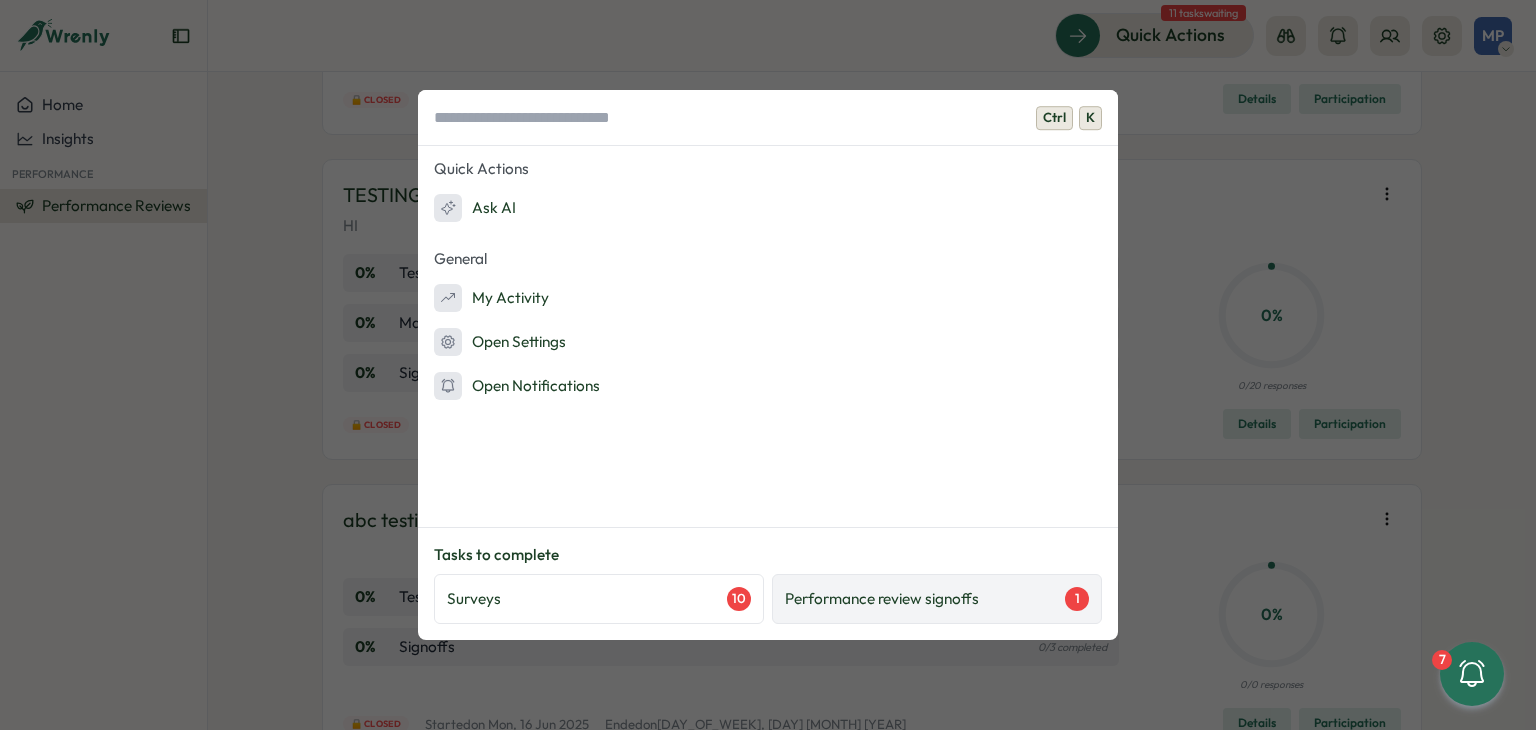 click on "Performance review signoffs 1" at bounding box center [937, 599] 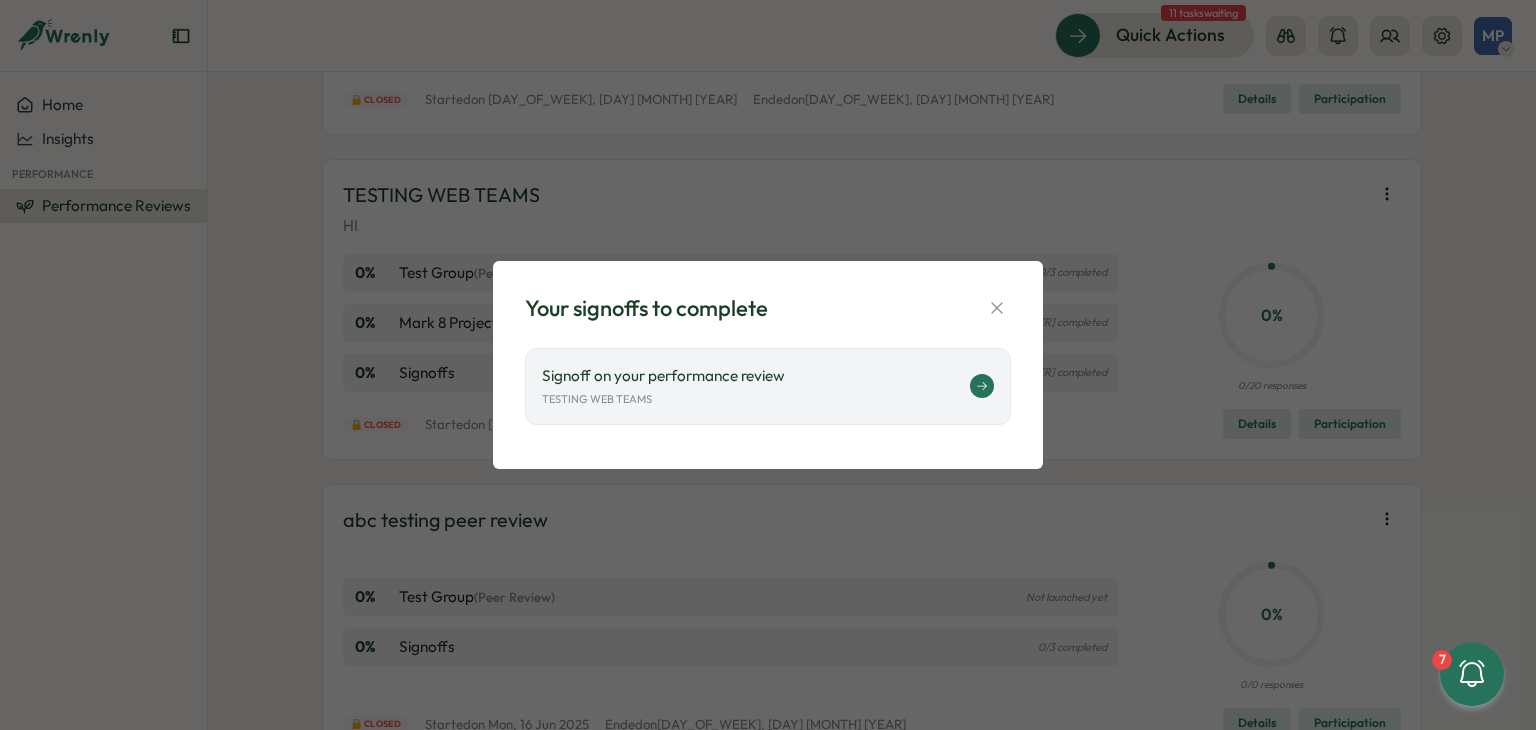 click on "Signoff on your performance review TESTING WEB TEAMS" at bounding box center [768, 386] 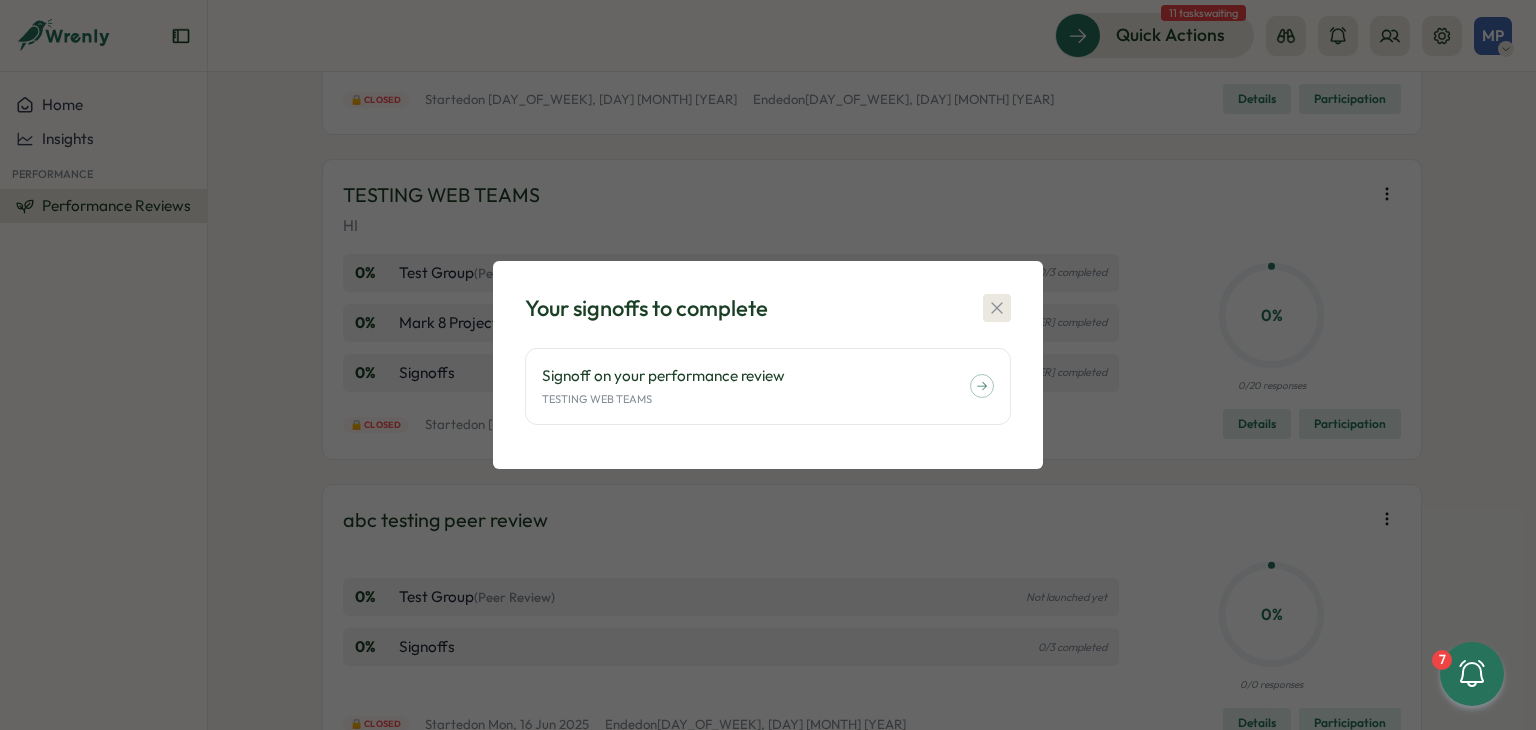 click 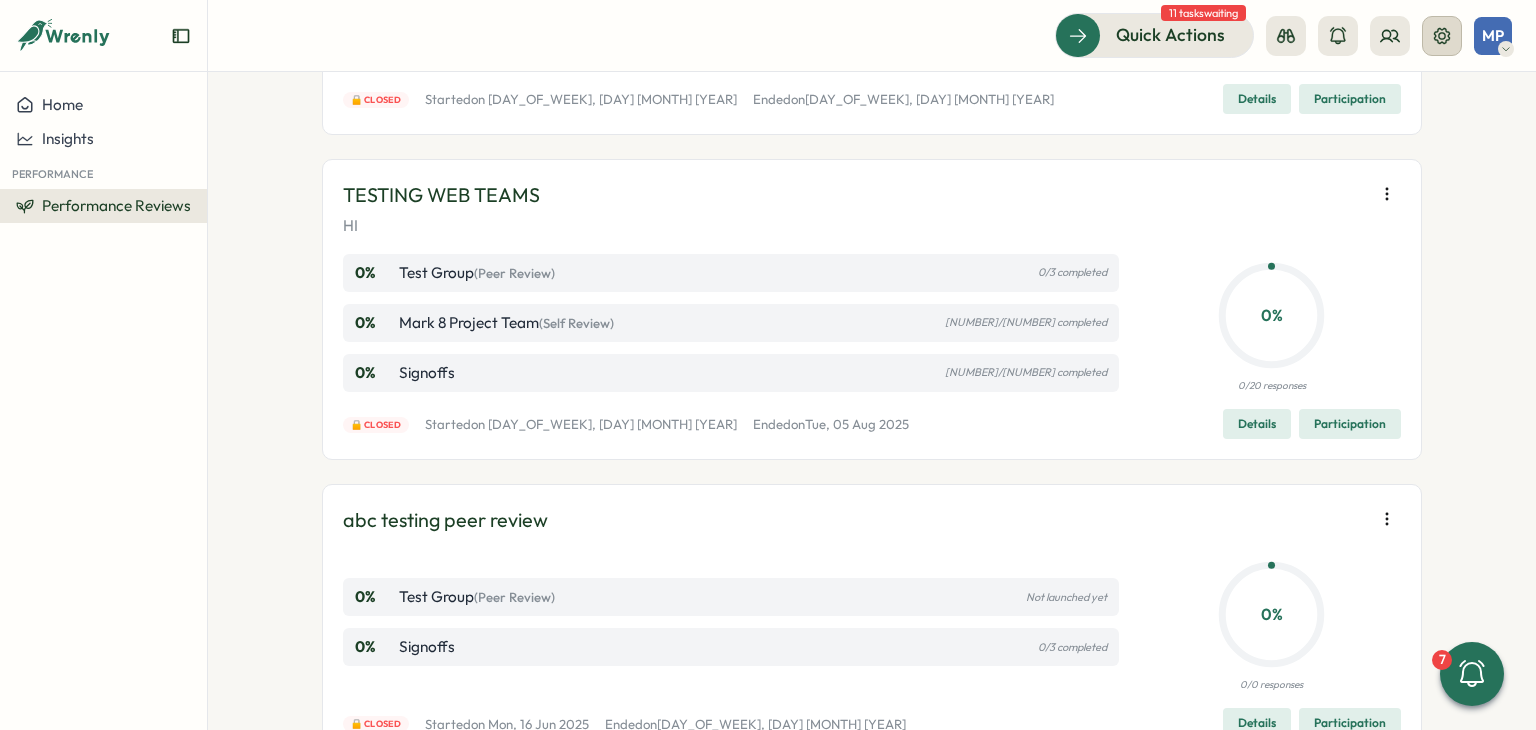 click at bounding box center [1442, 36] 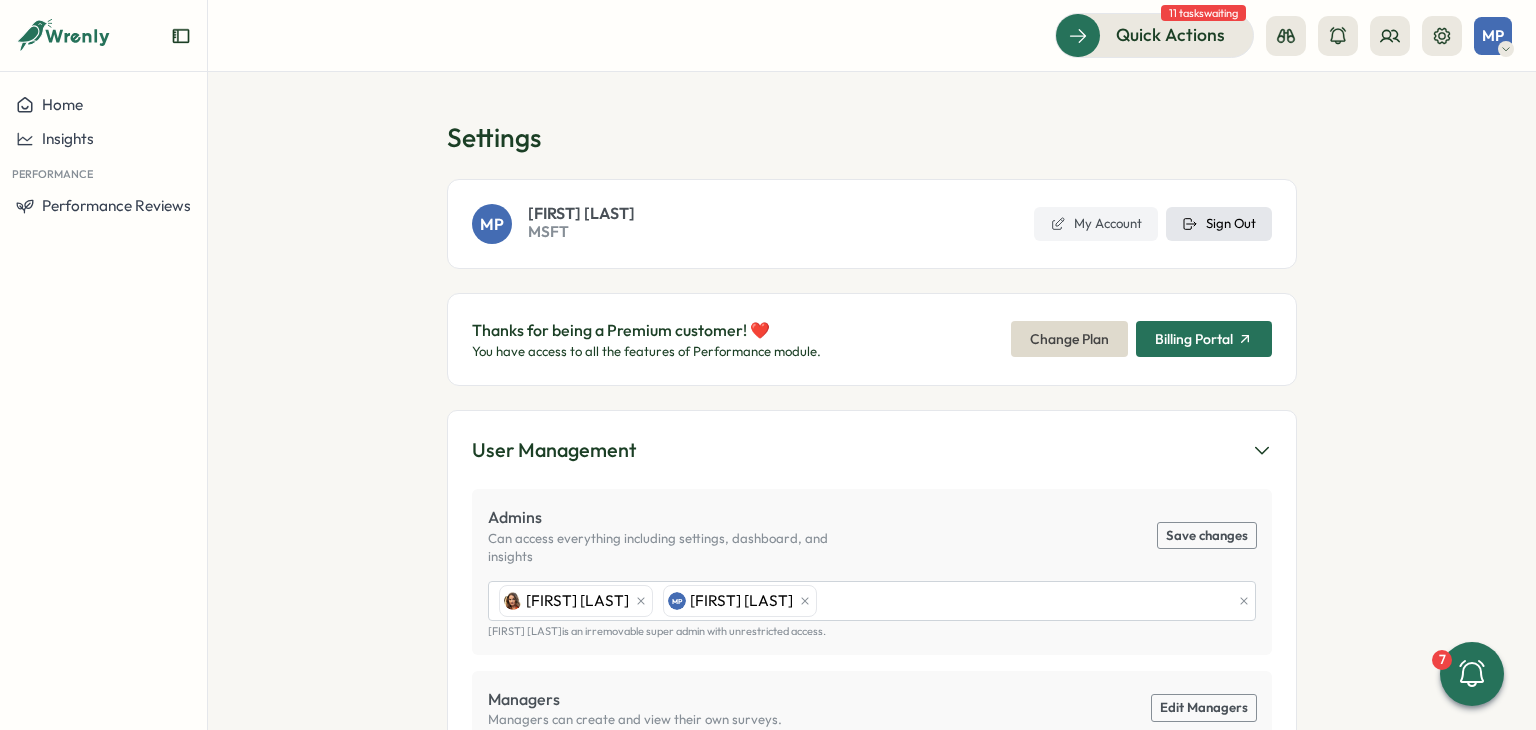 click on "Sign Out" at bounding box center [1219, 224] 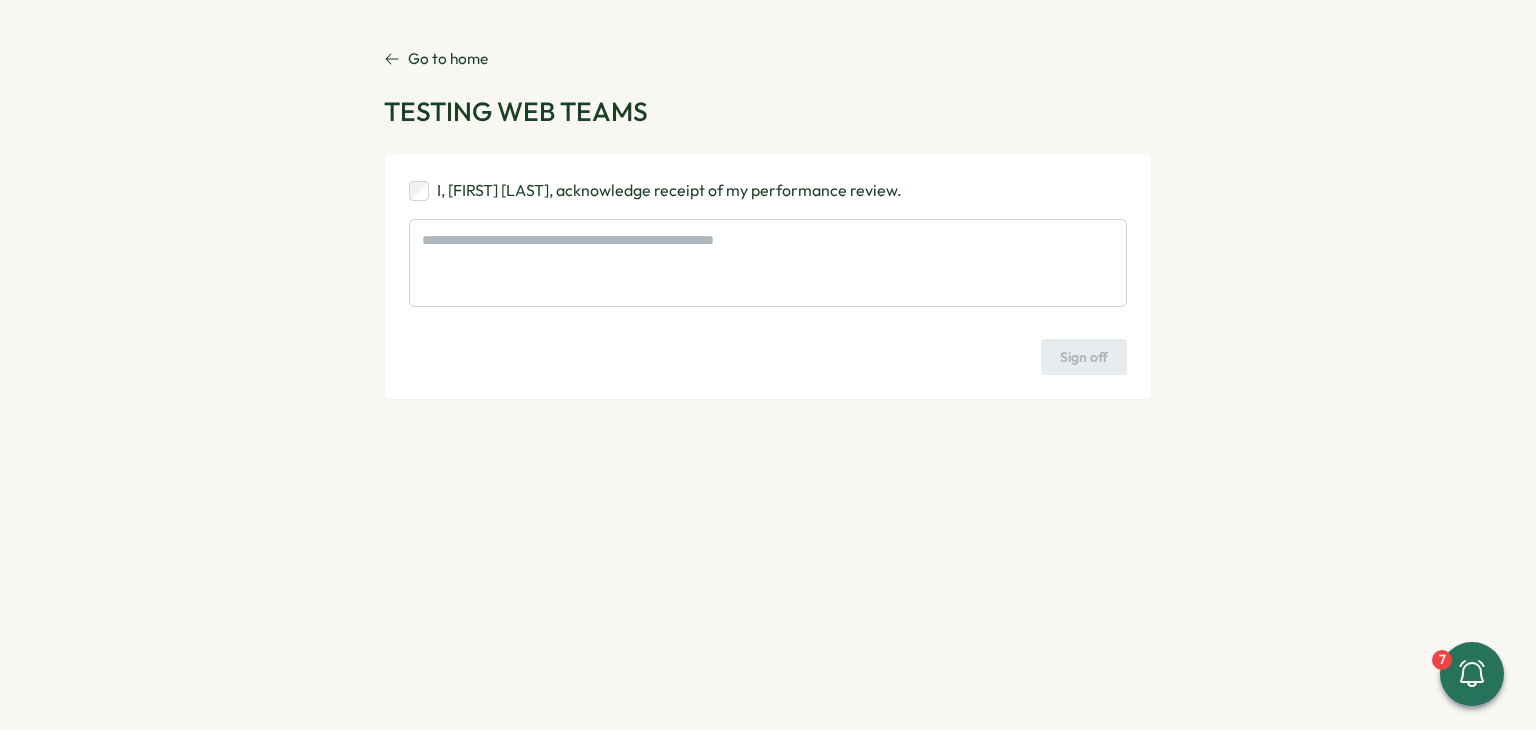 scroll, scrollTop: 0, scrollLeft: 0, axis: both 